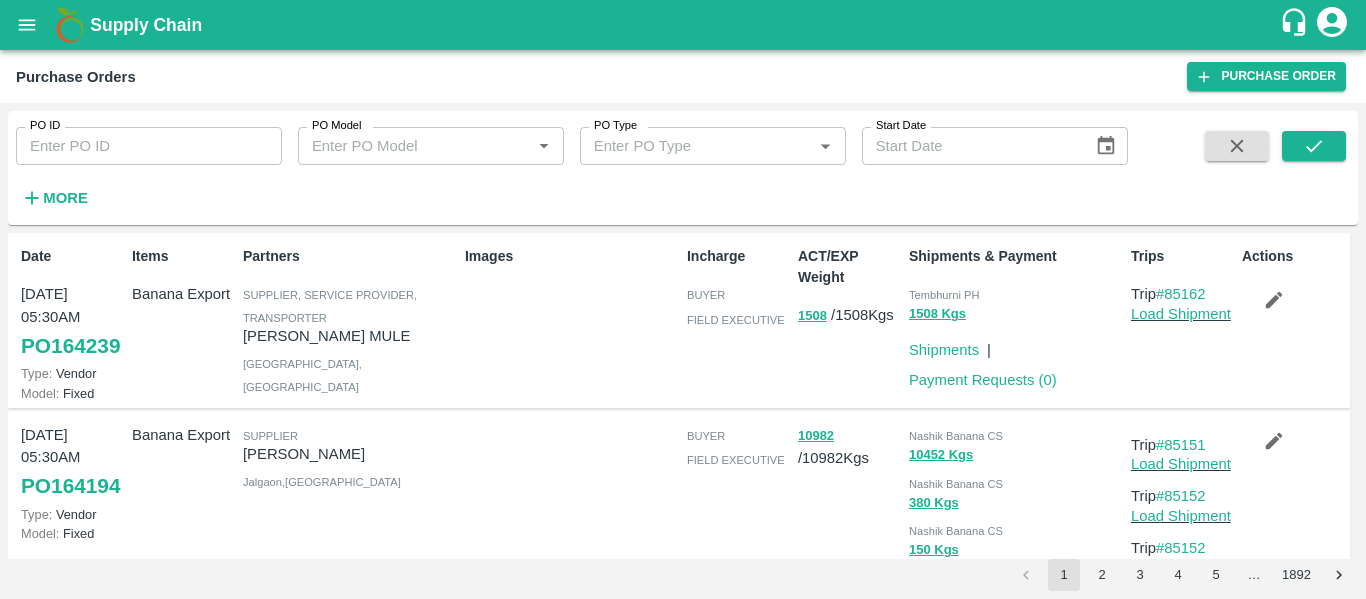 scroll, scrollTop: 0, scrollLeft: 0, axis: both 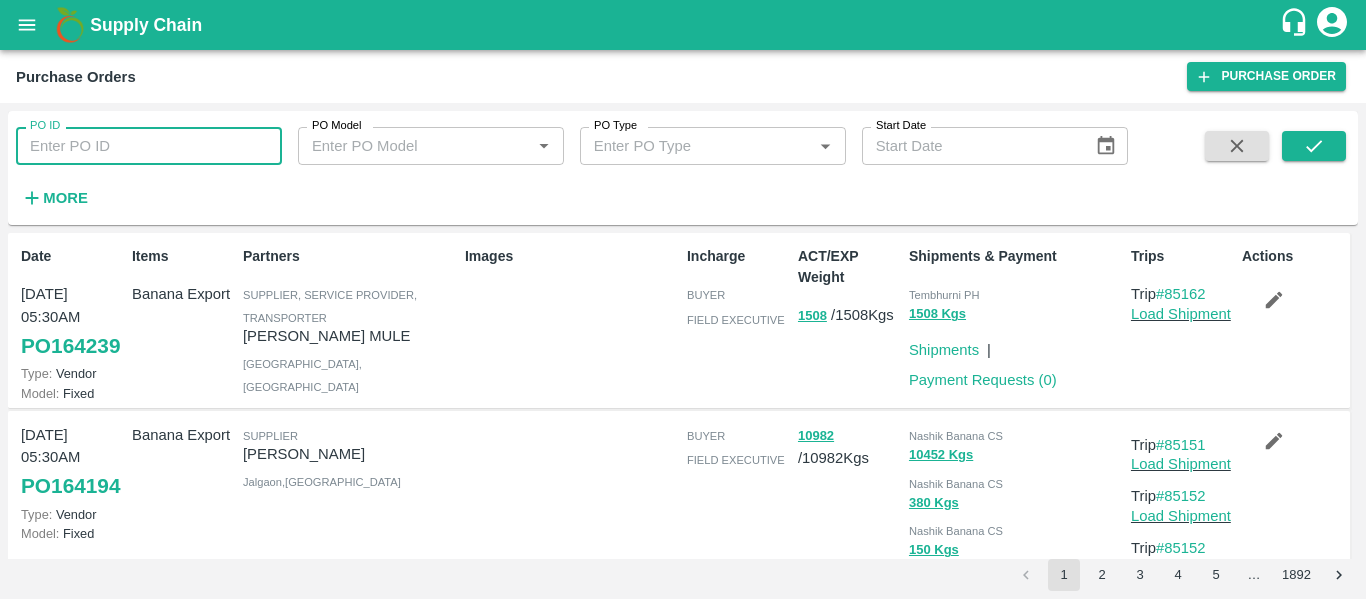 click on "PO ID" at bounding box center (149, 146) 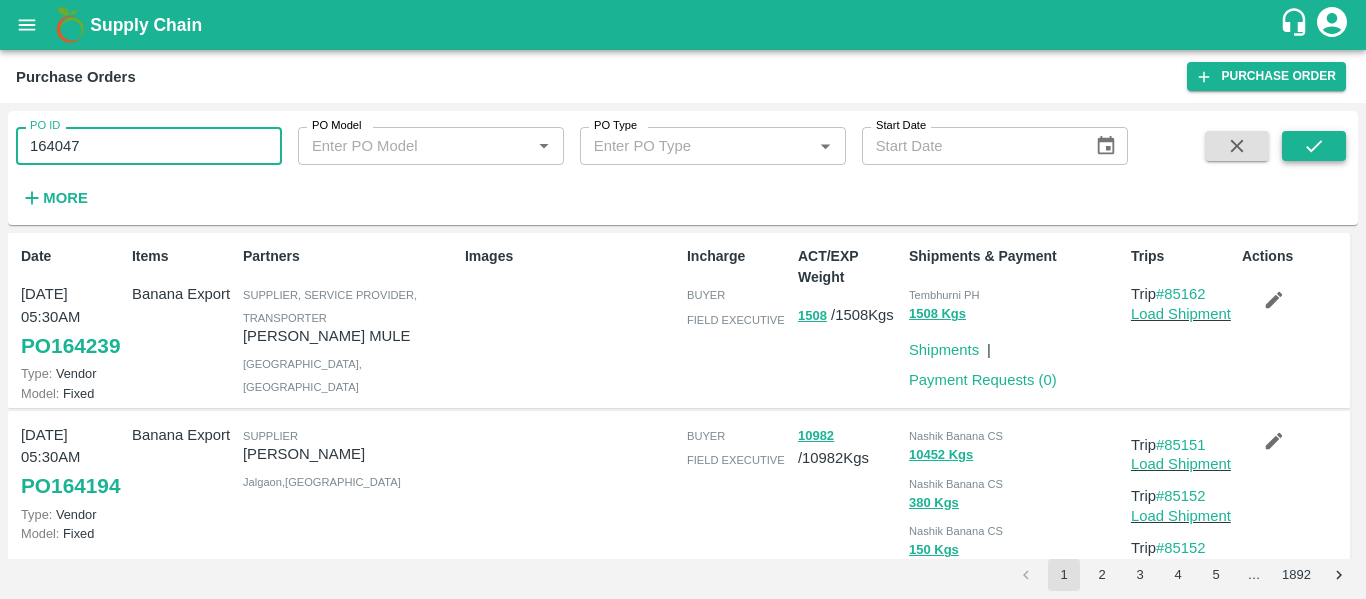 type on "164047" 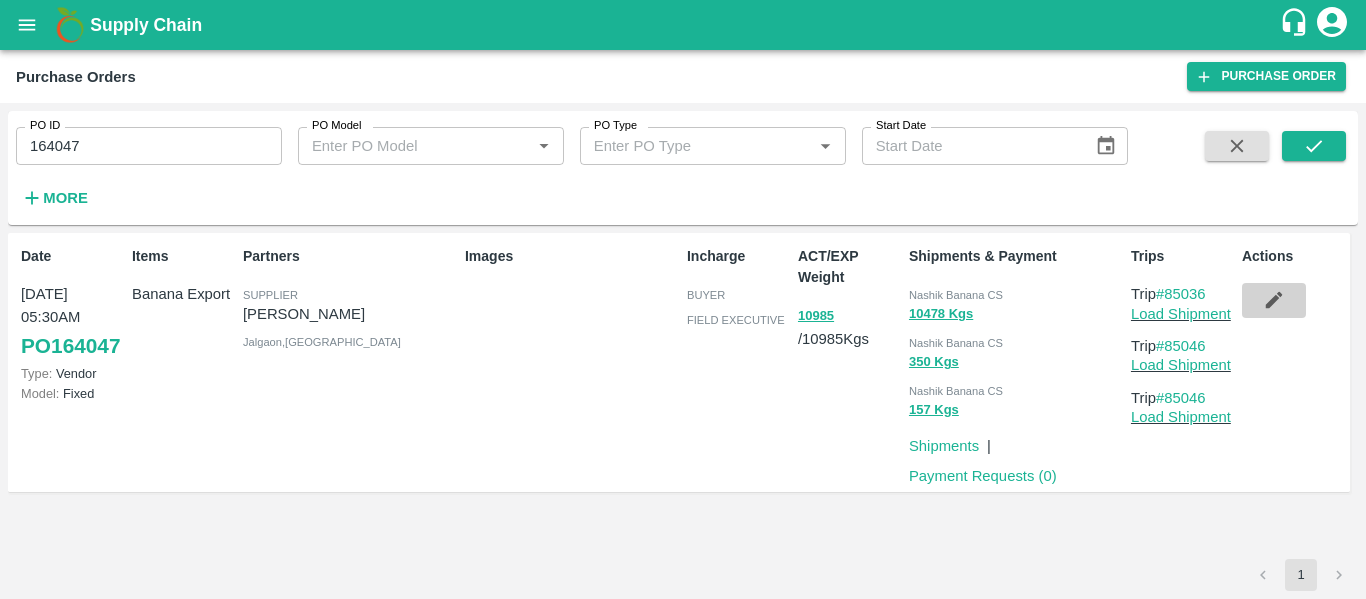click 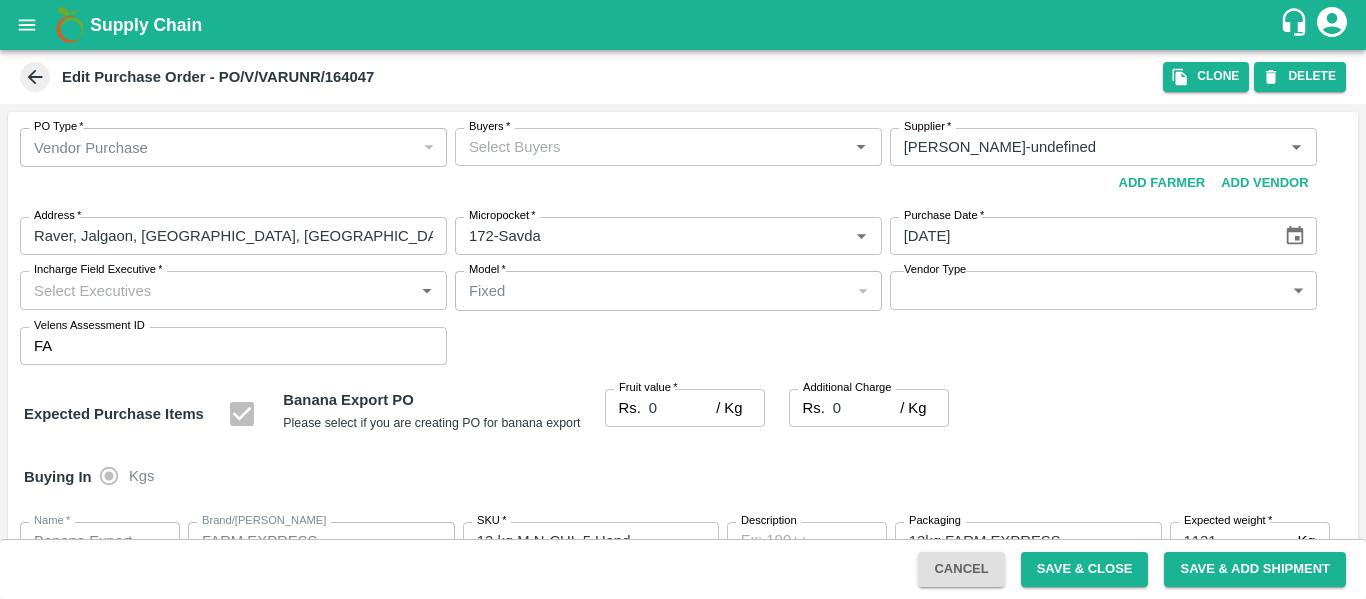 click on "Buyers   *" at bounding box center (652, 147) 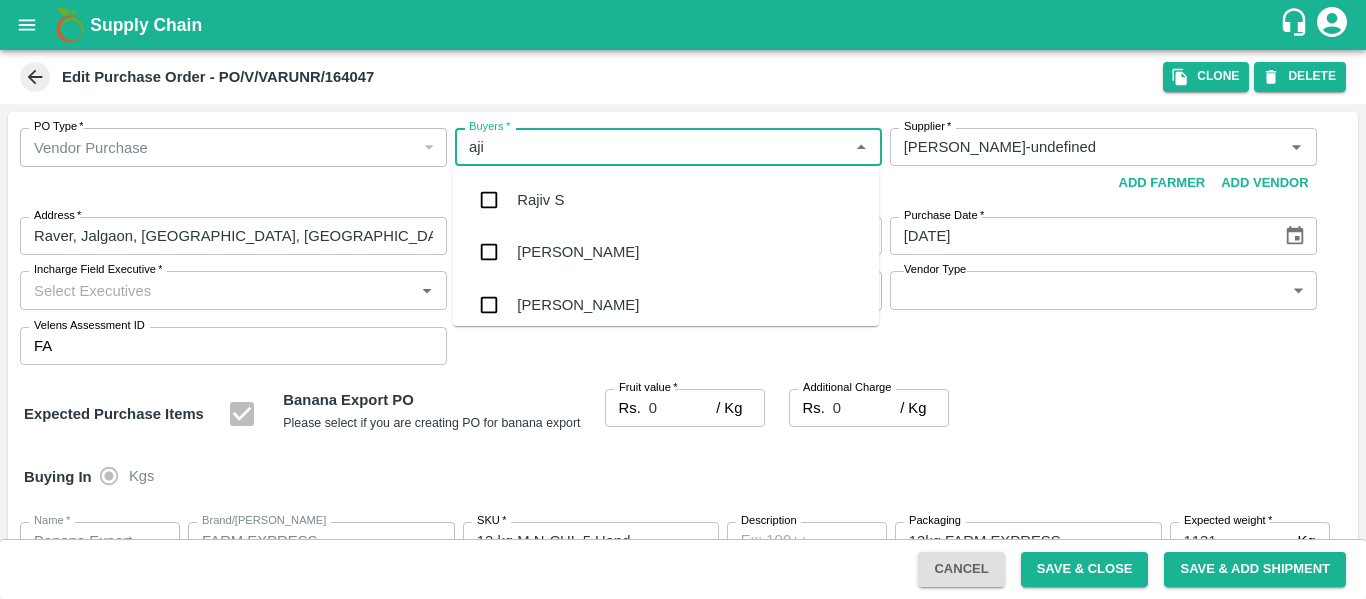 type on "ajit" 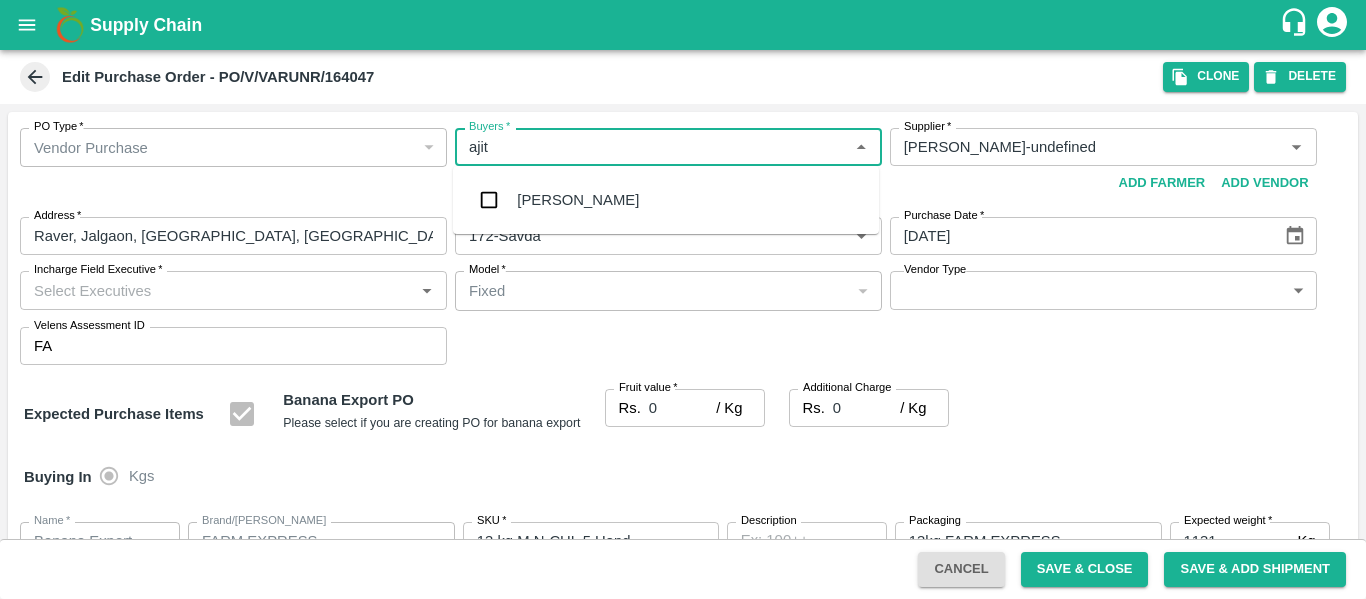 click on "Ajit Otari" at bounding box center (666, 200) 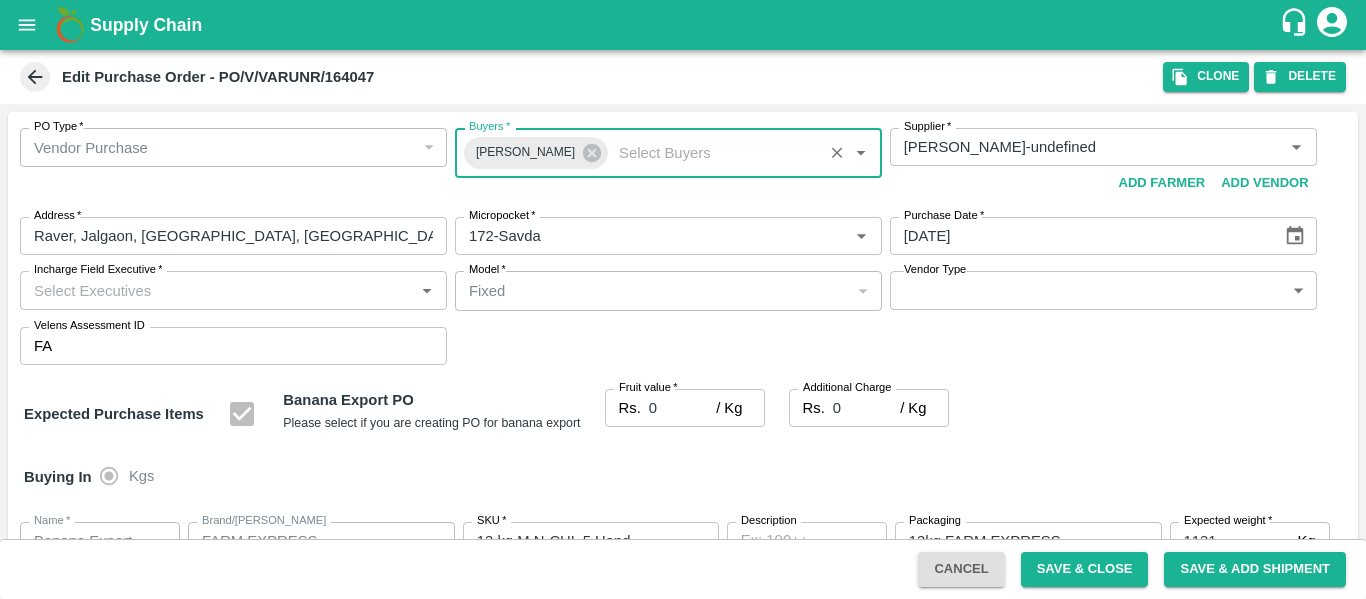 click on "0" at bounding box center [682, 408] 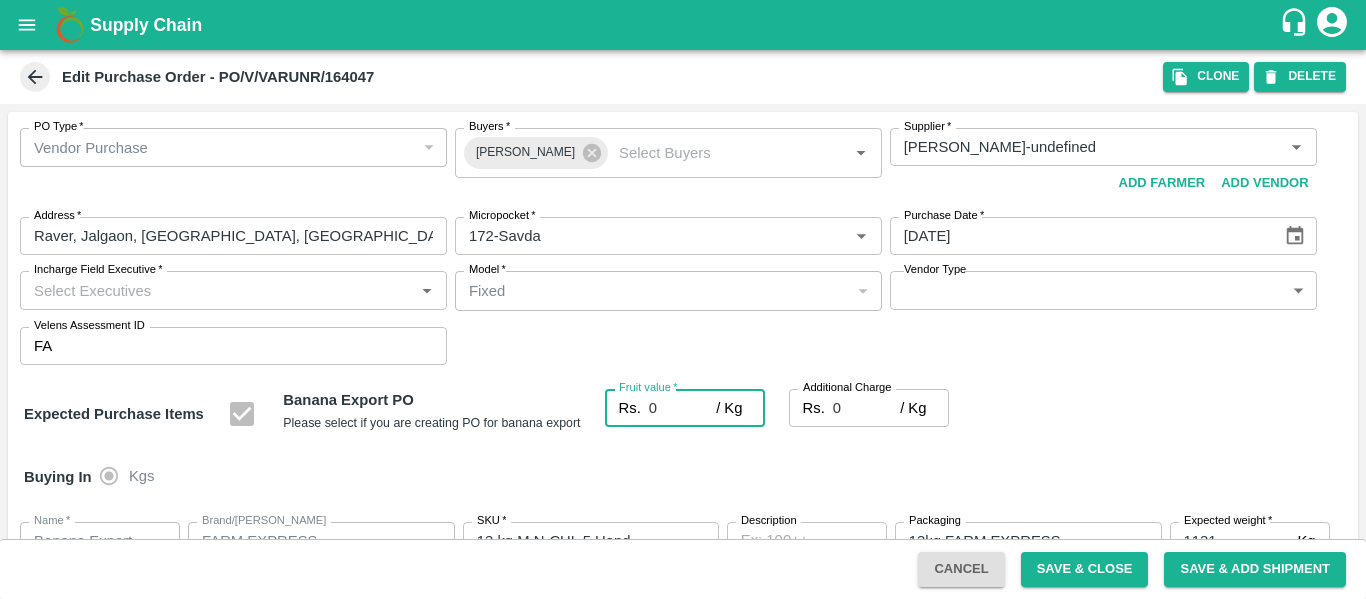 click on "0" at bounding box center (682, 408) 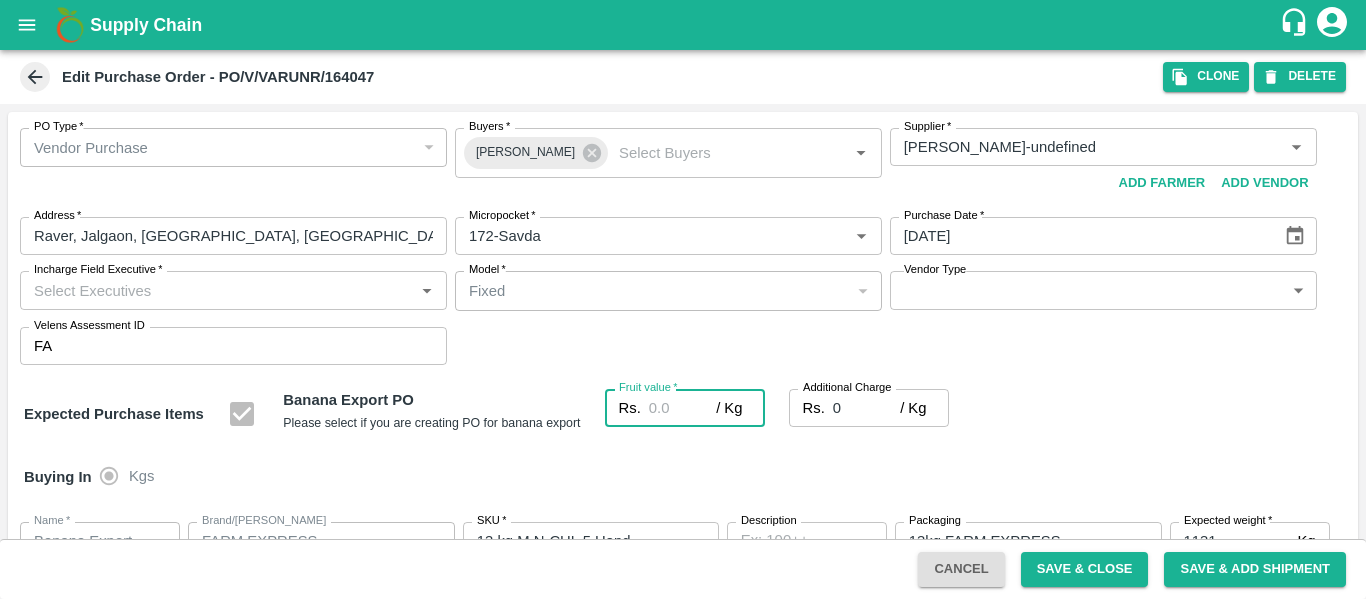 type on "2" 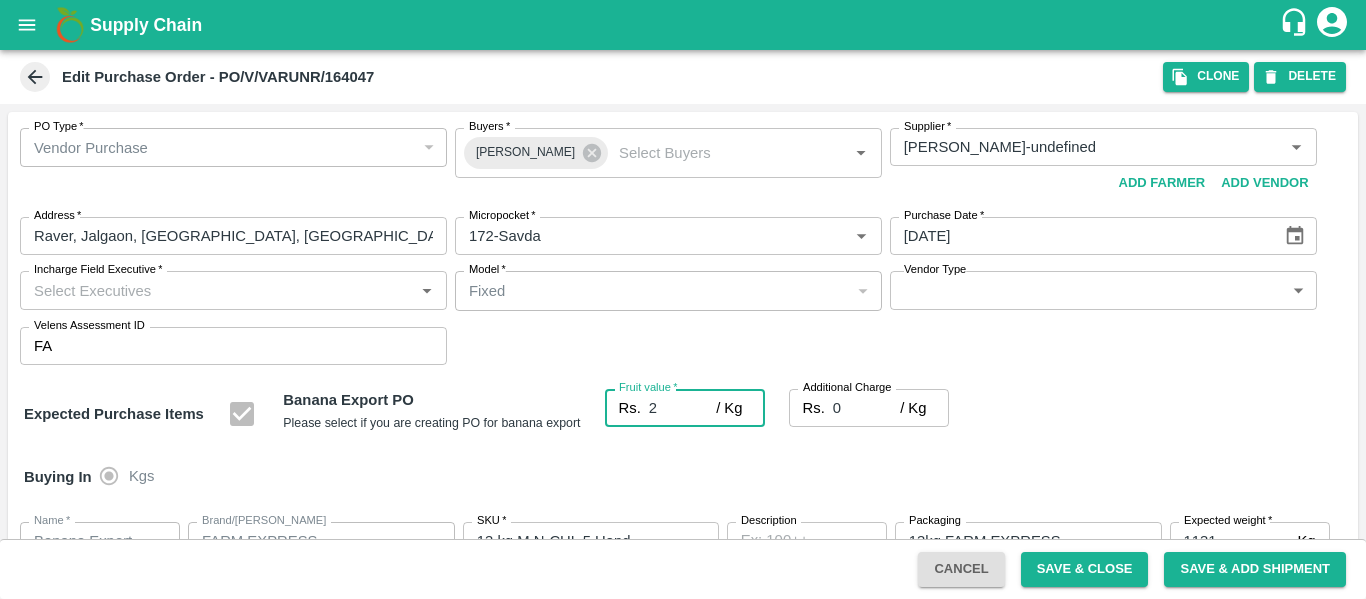 type on "2" 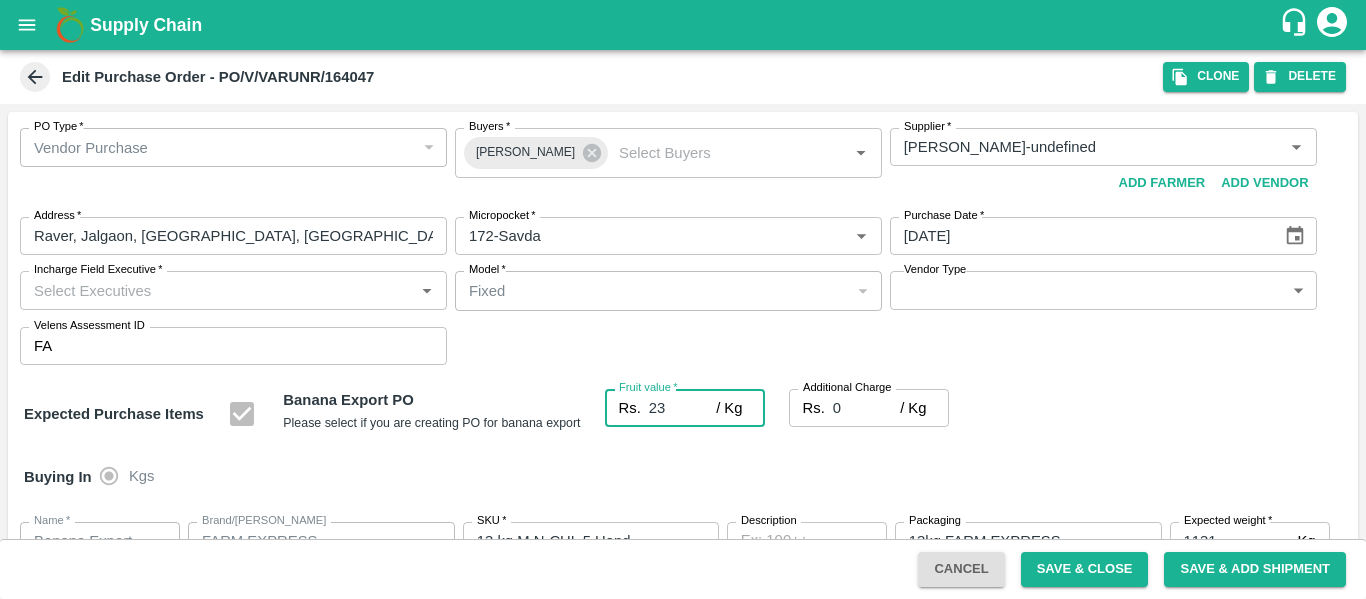 type on "23" 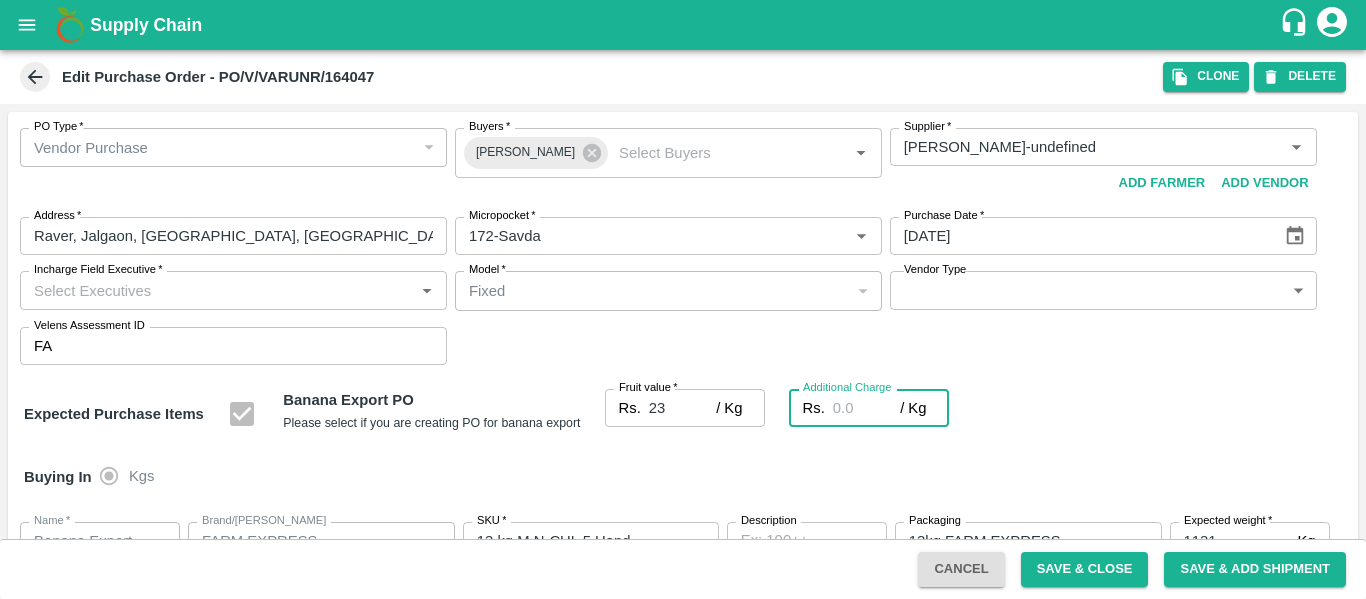 type on "2" 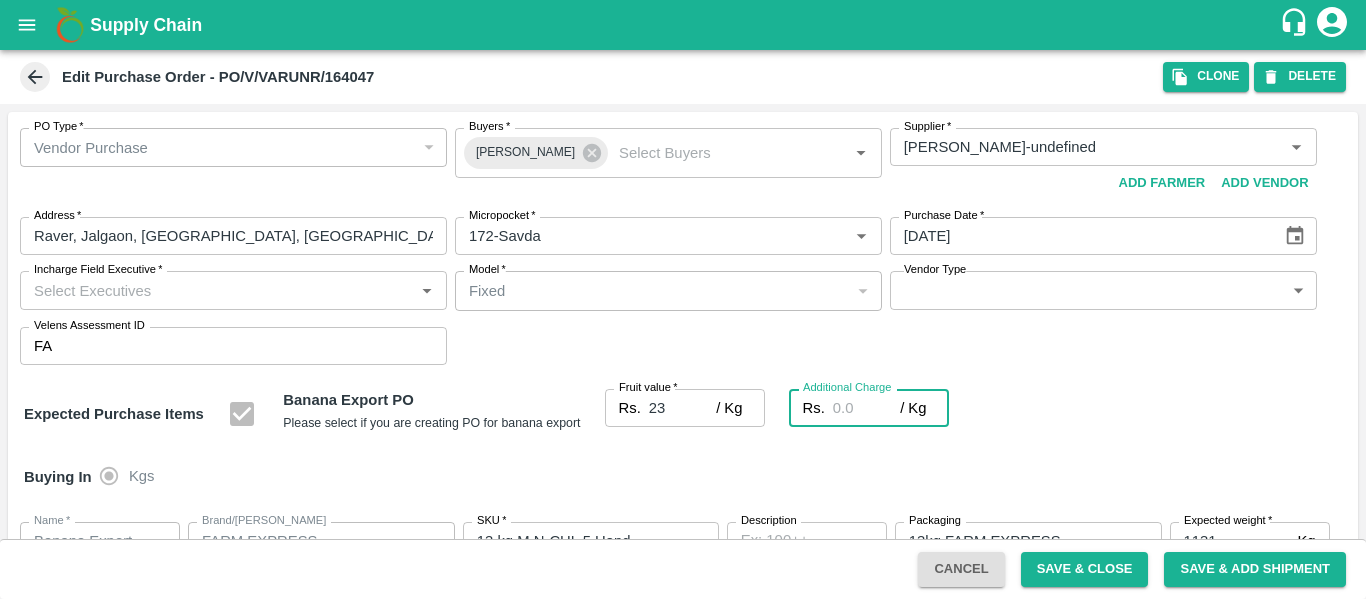 type on "25" 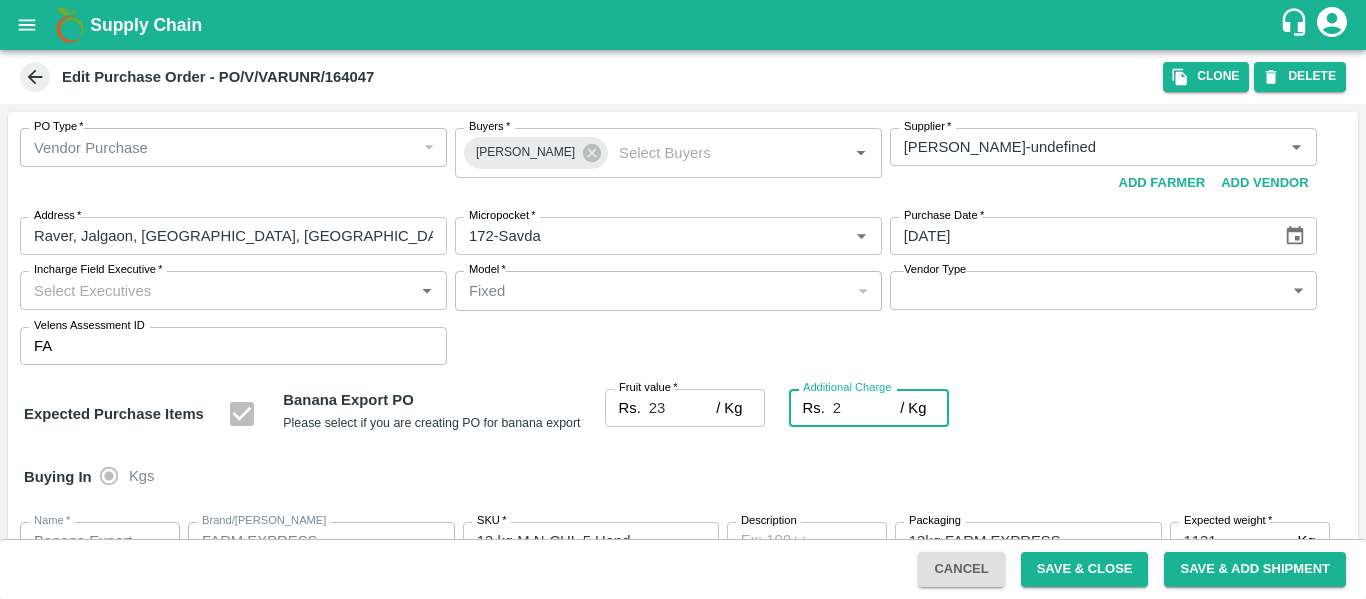 type on "25" 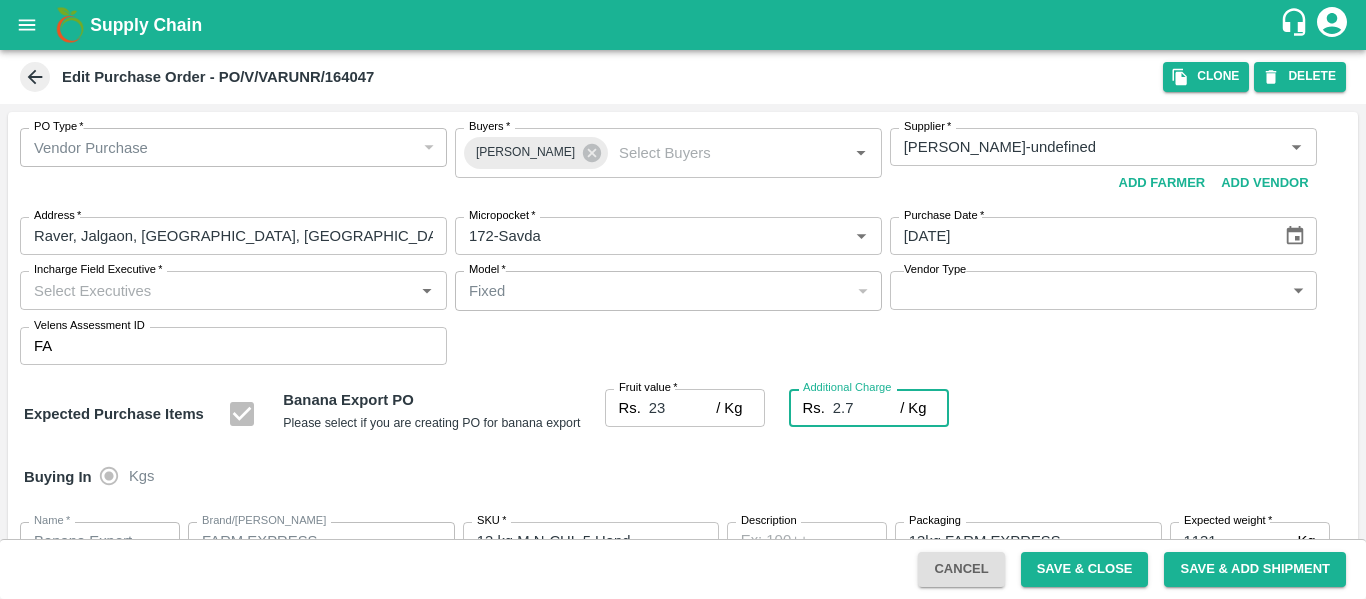 type on "25.7" 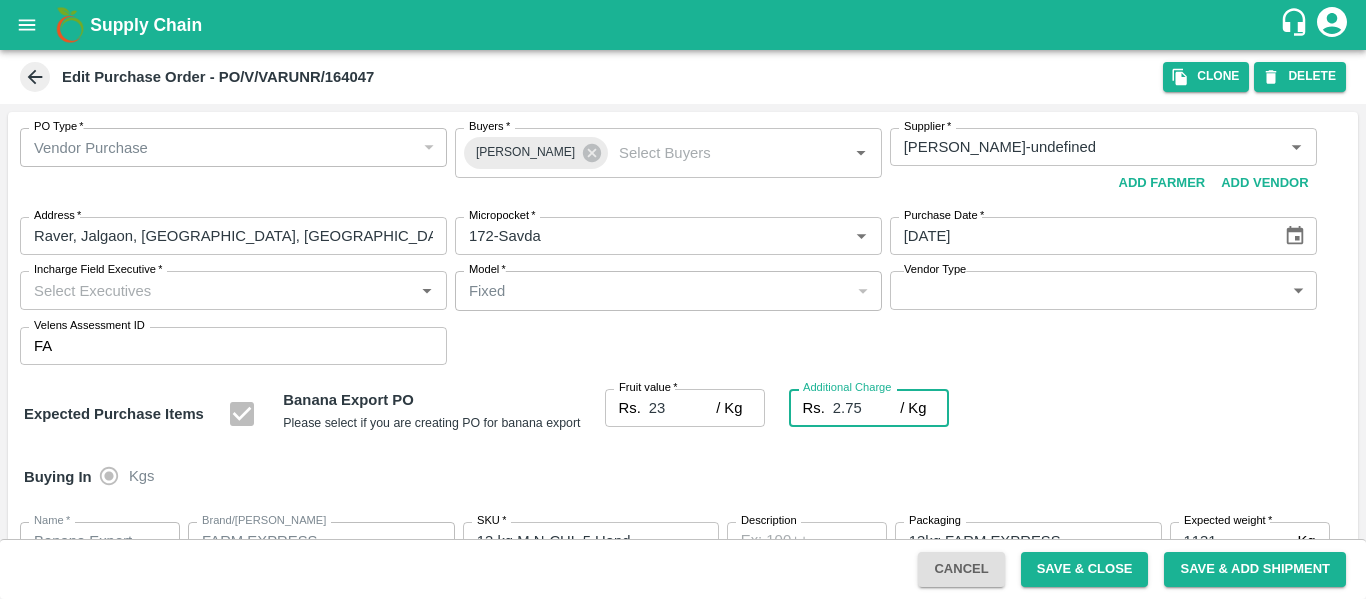 type on "25.75" 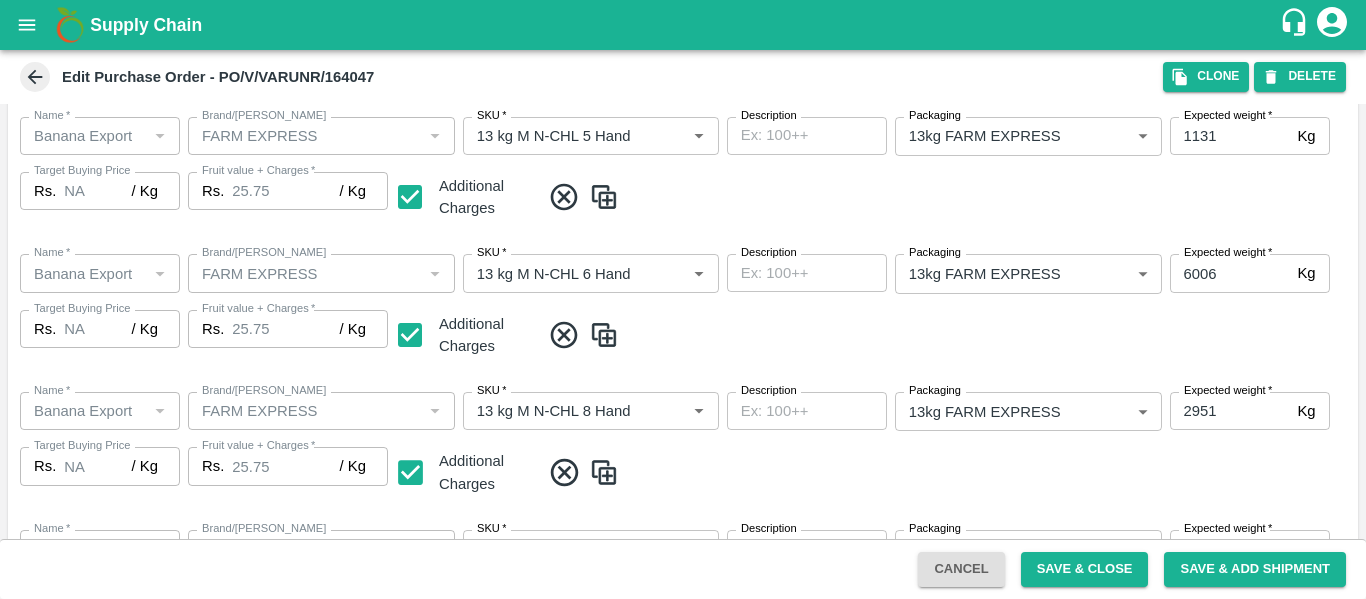 scroll, scrollTop: 1044, scrollLeft: 0, axis: vertical 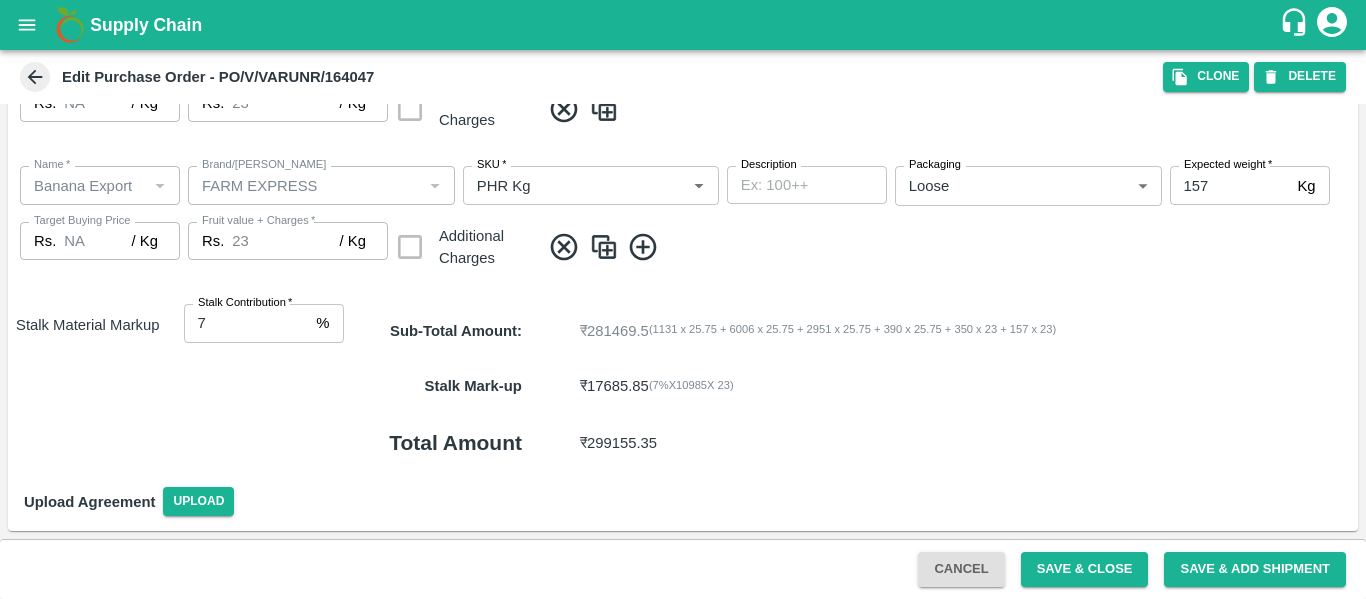 type on "2.75" 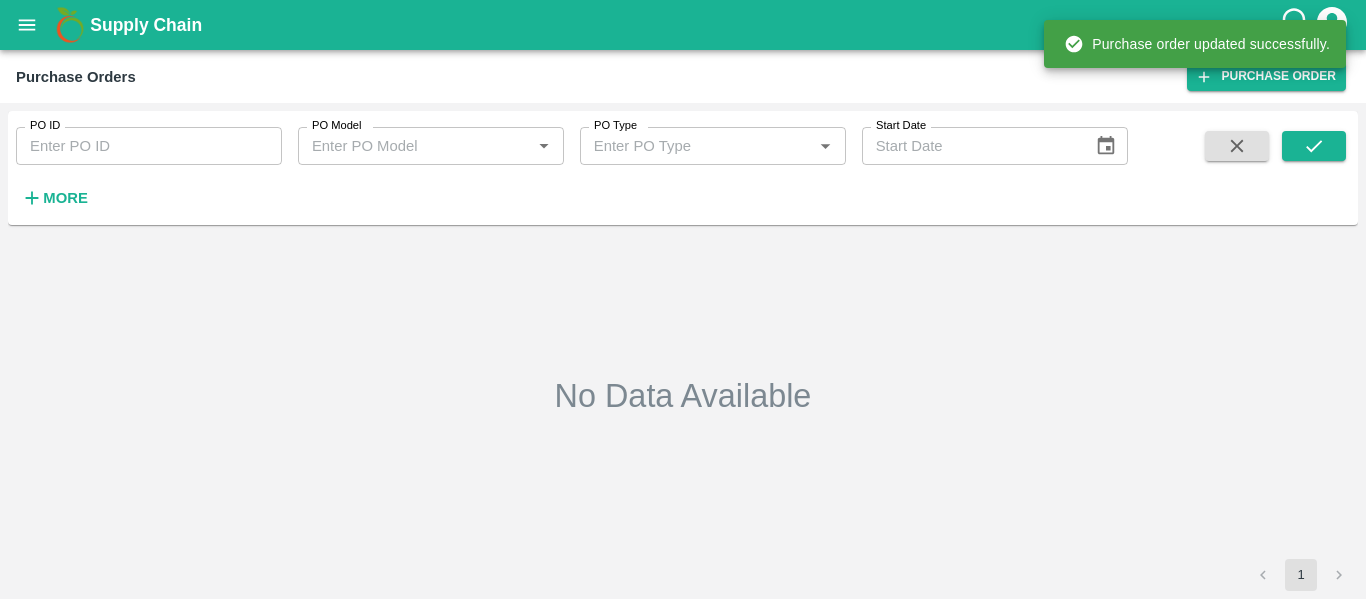 type on "164047" 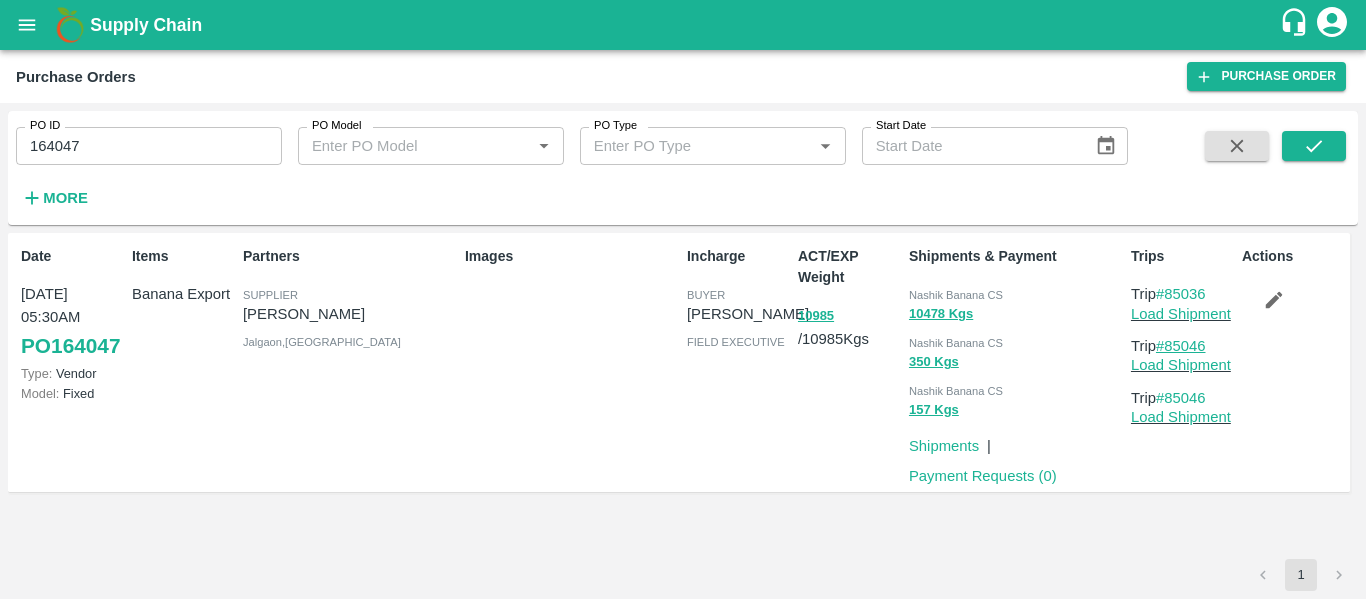 drag, startPoint x: 1222, startPoint y: 342, endPoint x: 1169, endPoint y: 342, distance: 53 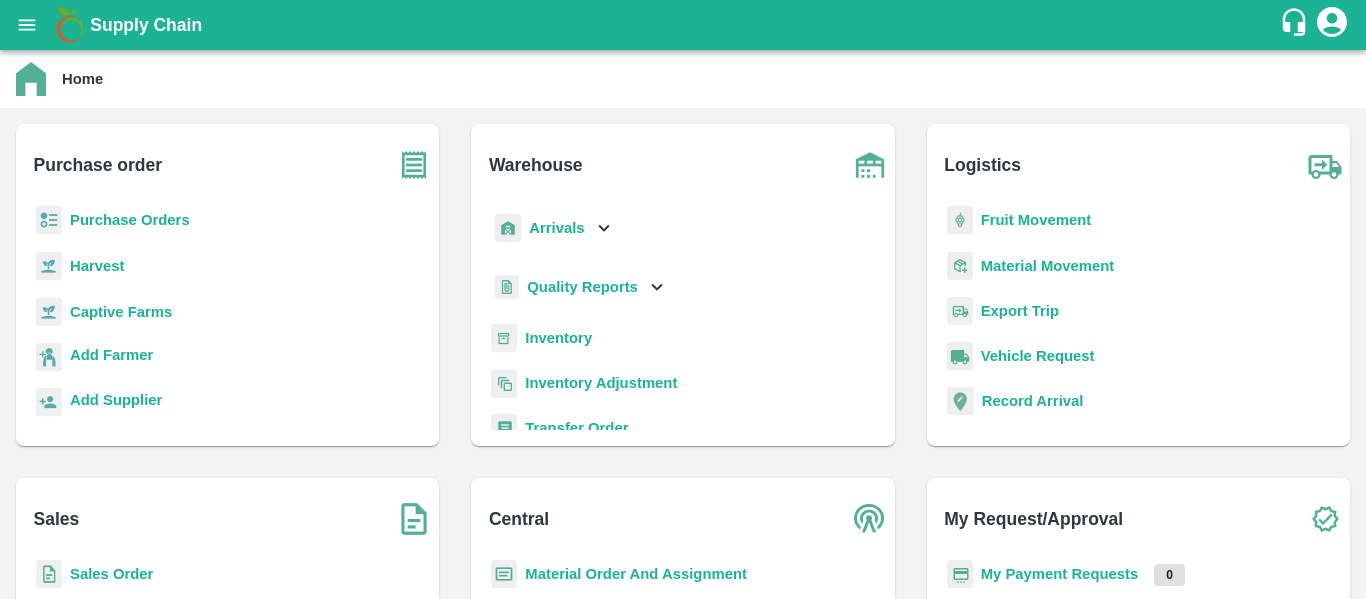 scroll, scrollTop: 0, scrollLeft: 0, axis: both 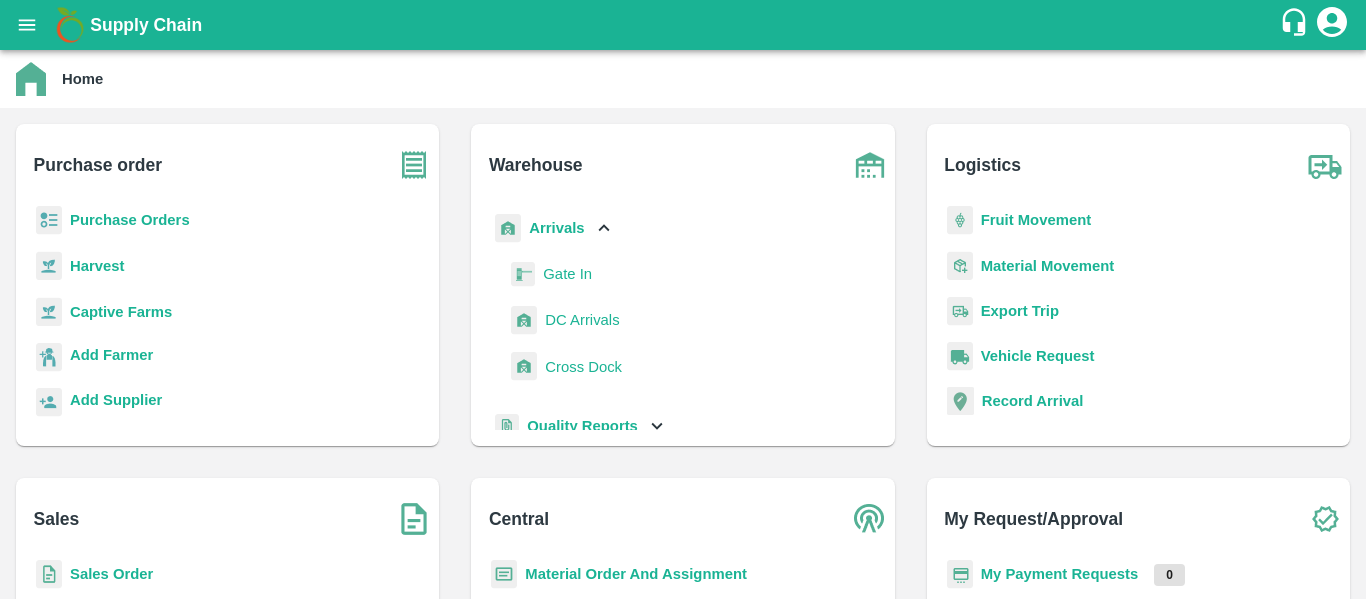 click on "DC Arrivals" at bounding box center (582, 320) 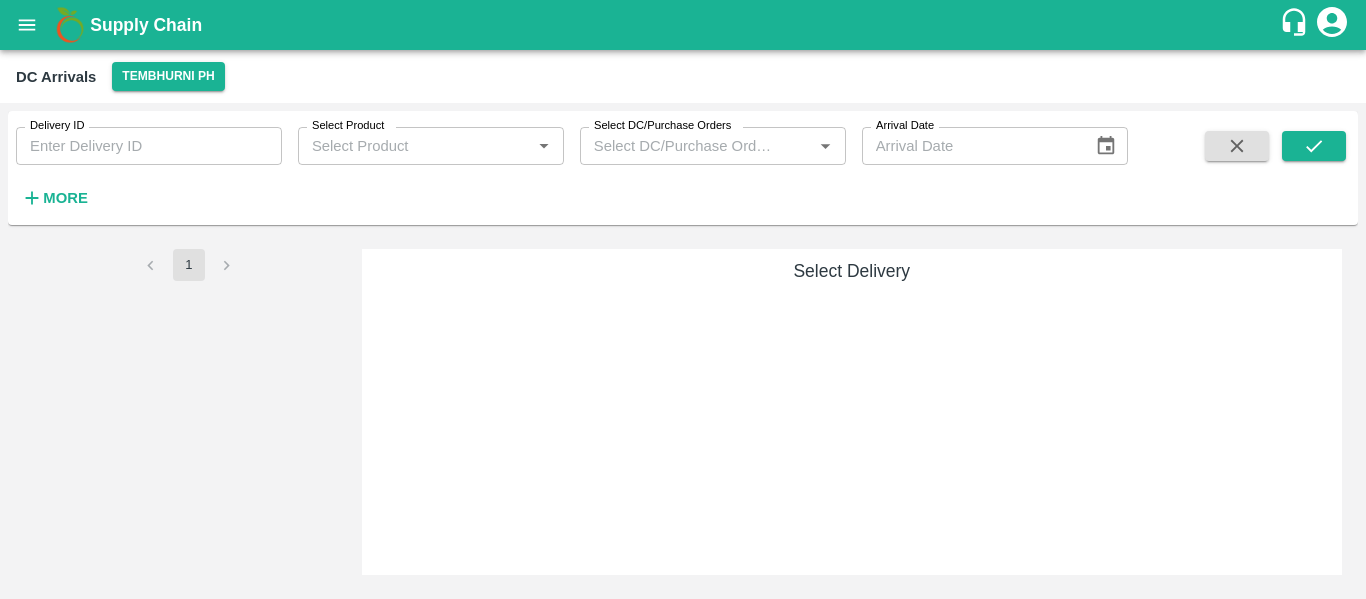click on "More" at bounding box center [65, 198] 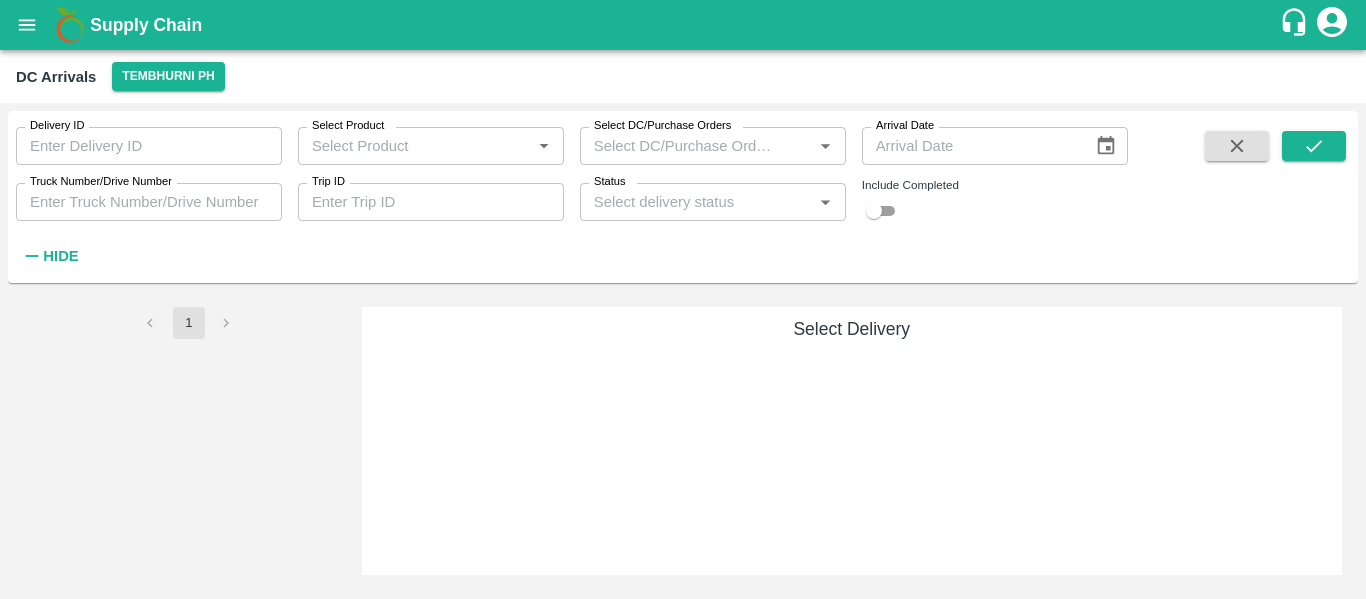 click on "Trip ID" at bounding box center (431, 202) 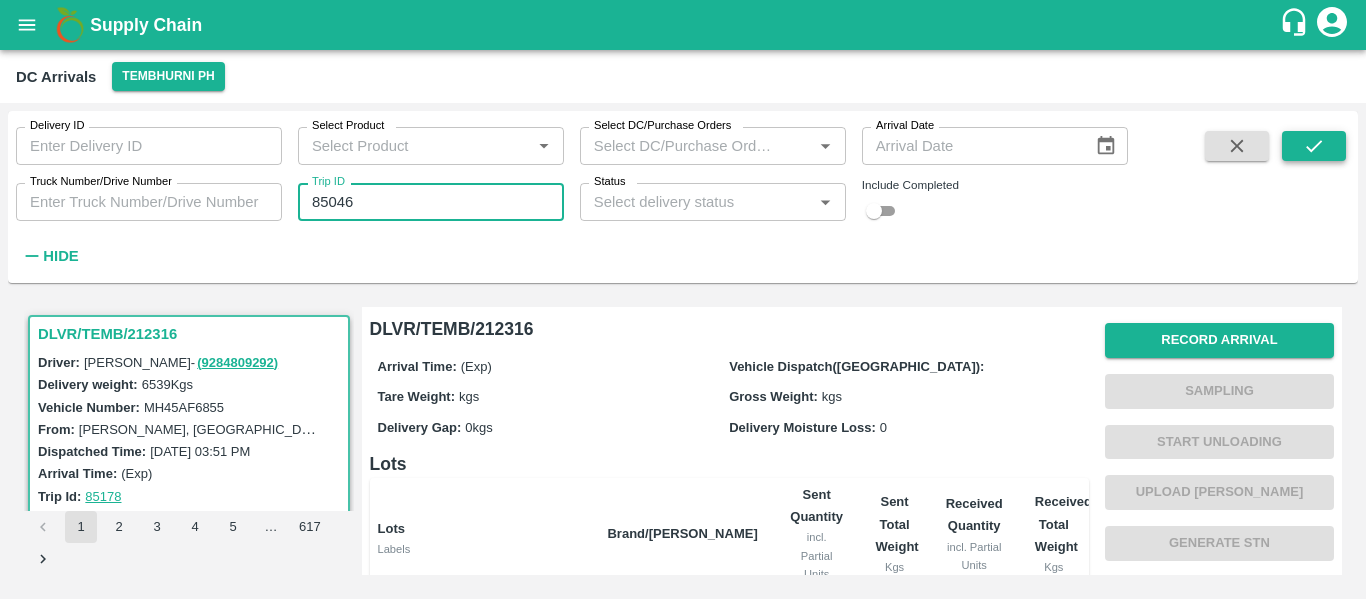 type on "85046" 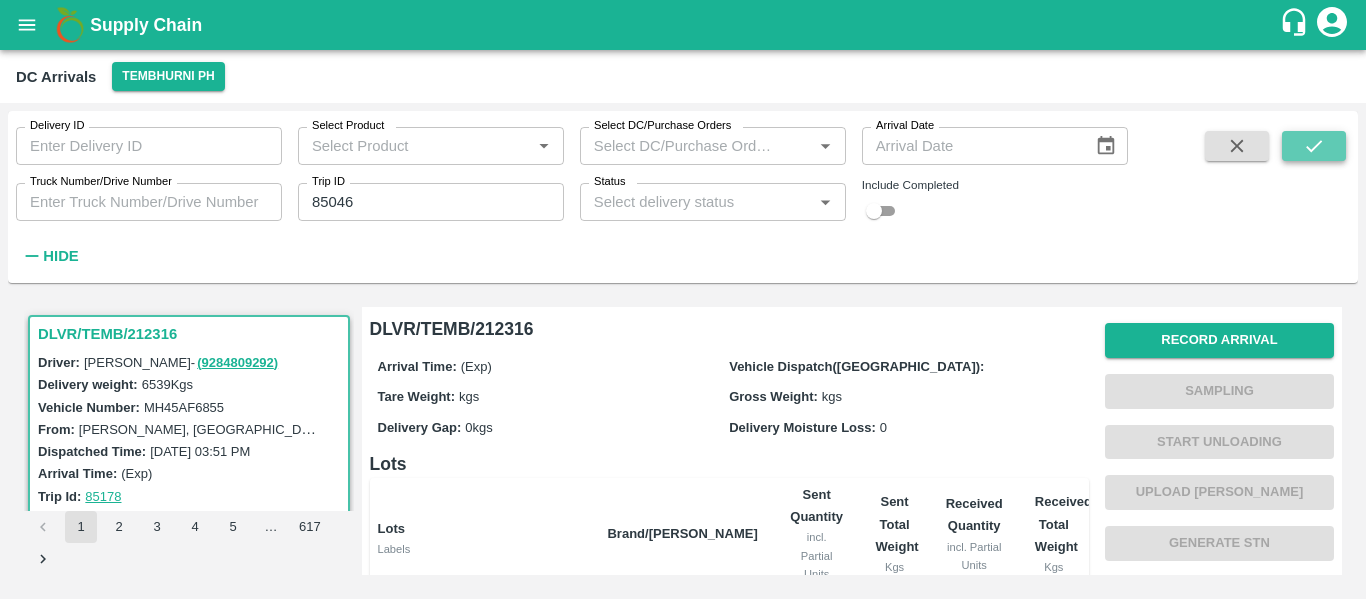 click 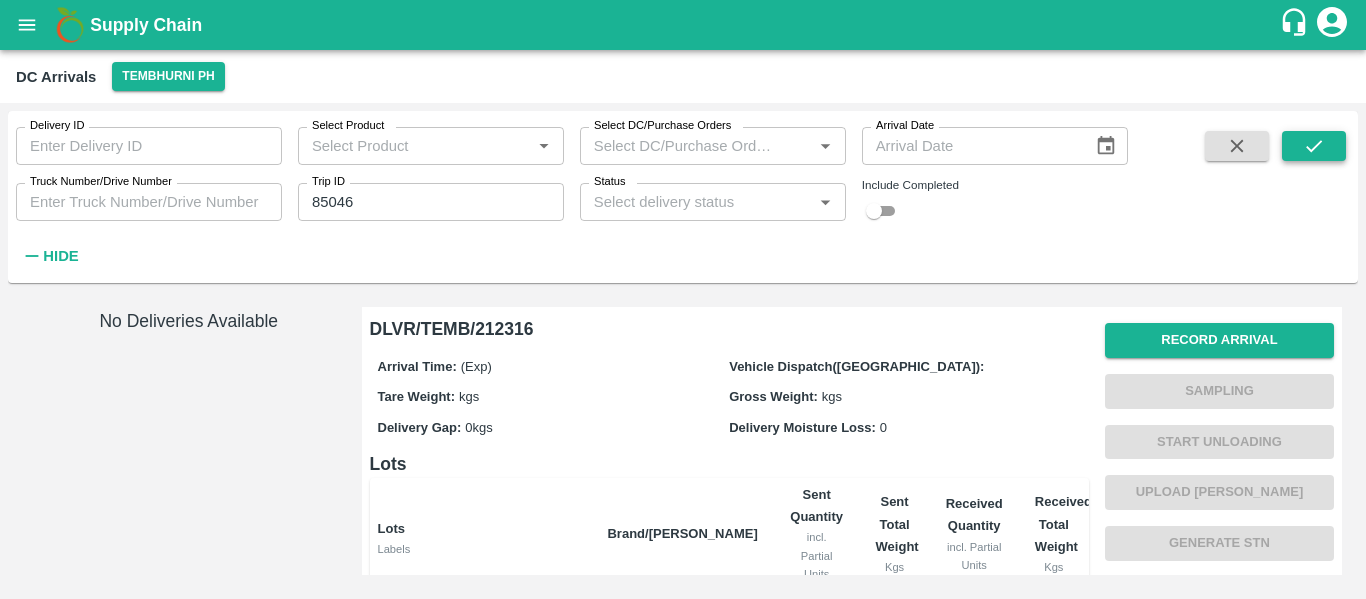 click at bounding box center [1314, 146] 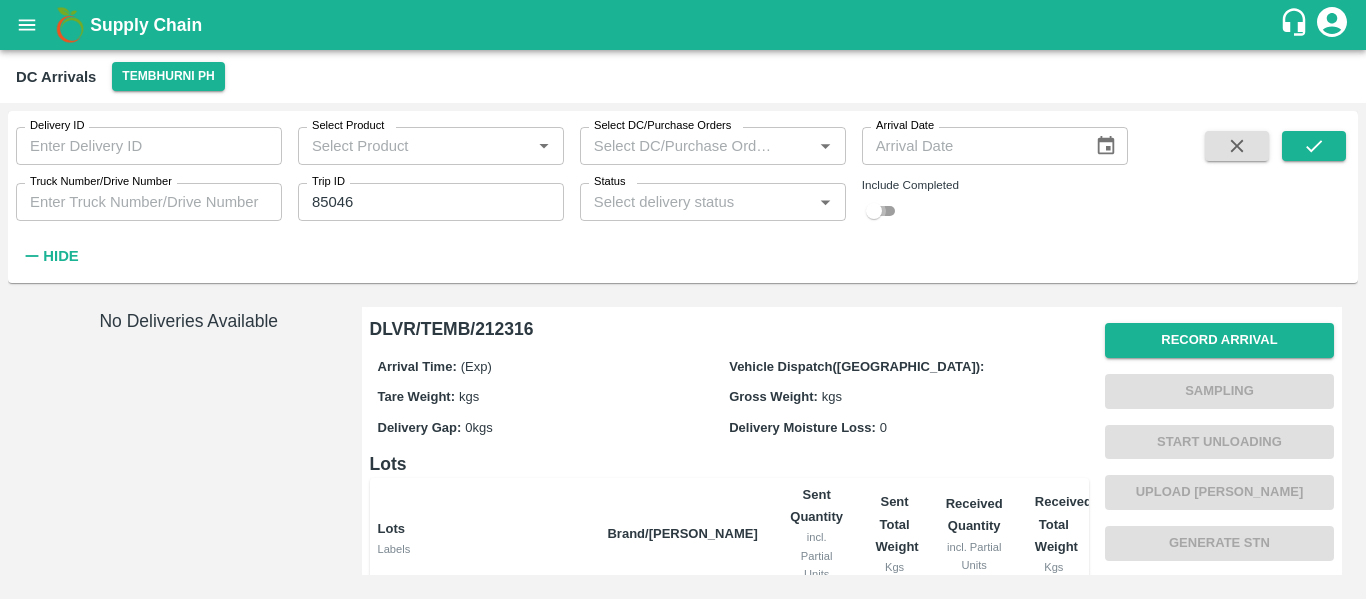 click at bounding box center (874, 211) 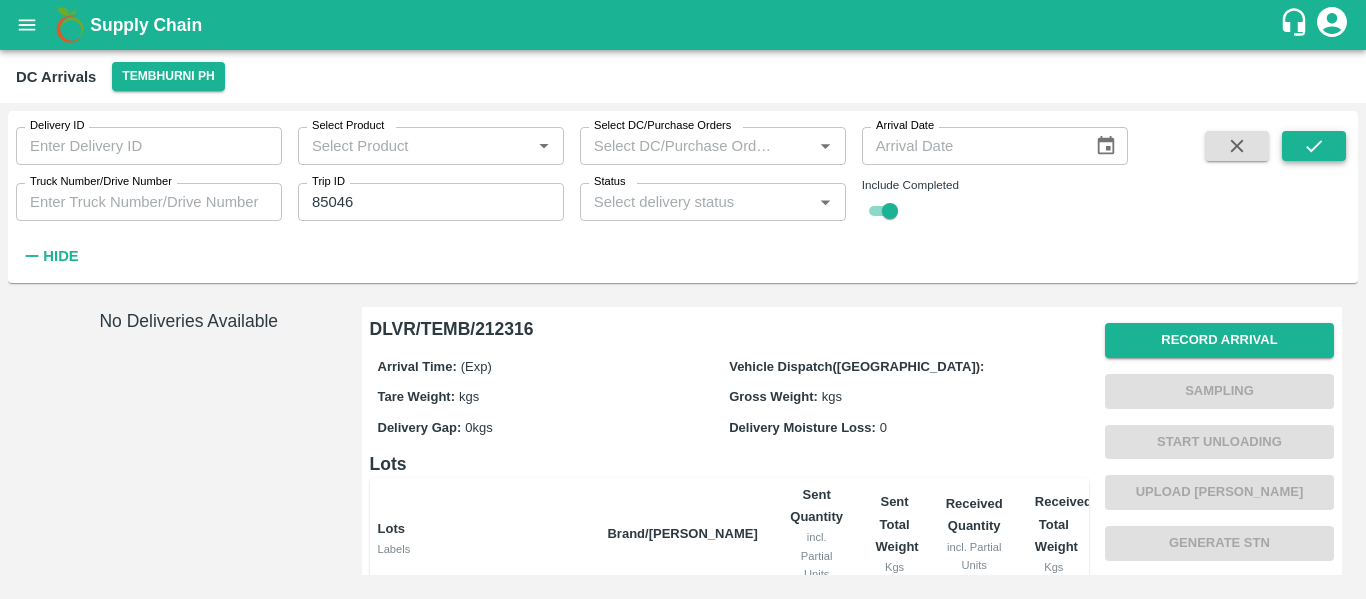 click 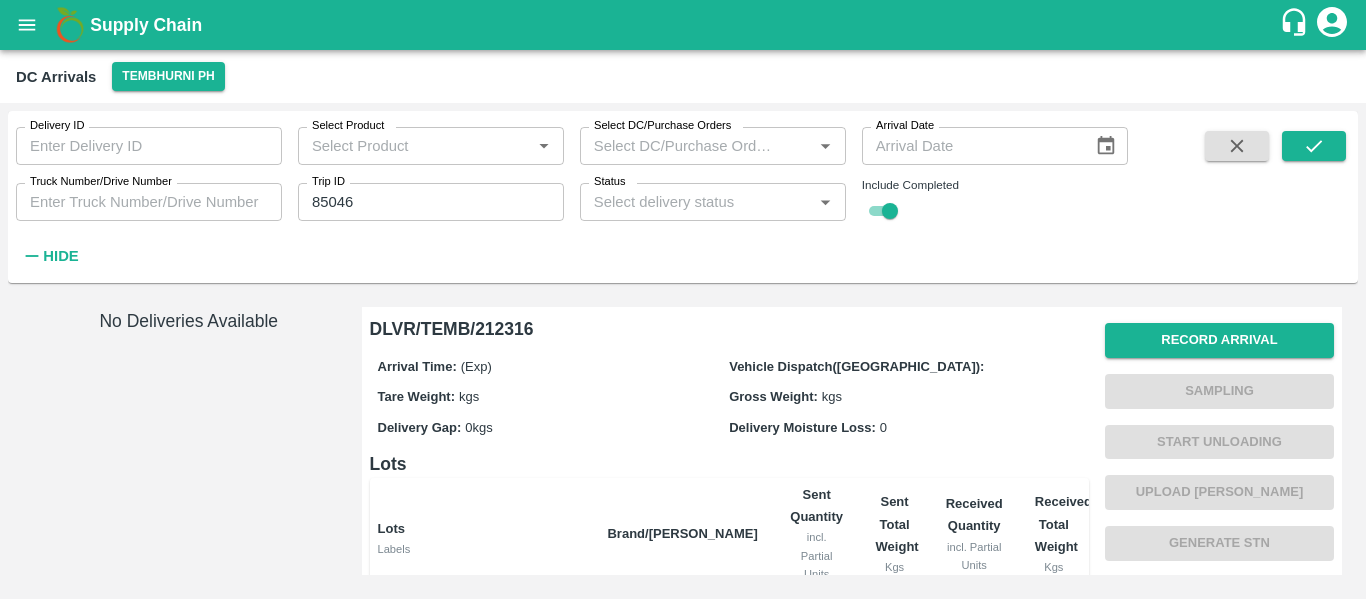 click on "DC Arrivals Tembhurni PH" at bounding box center (681, 76) 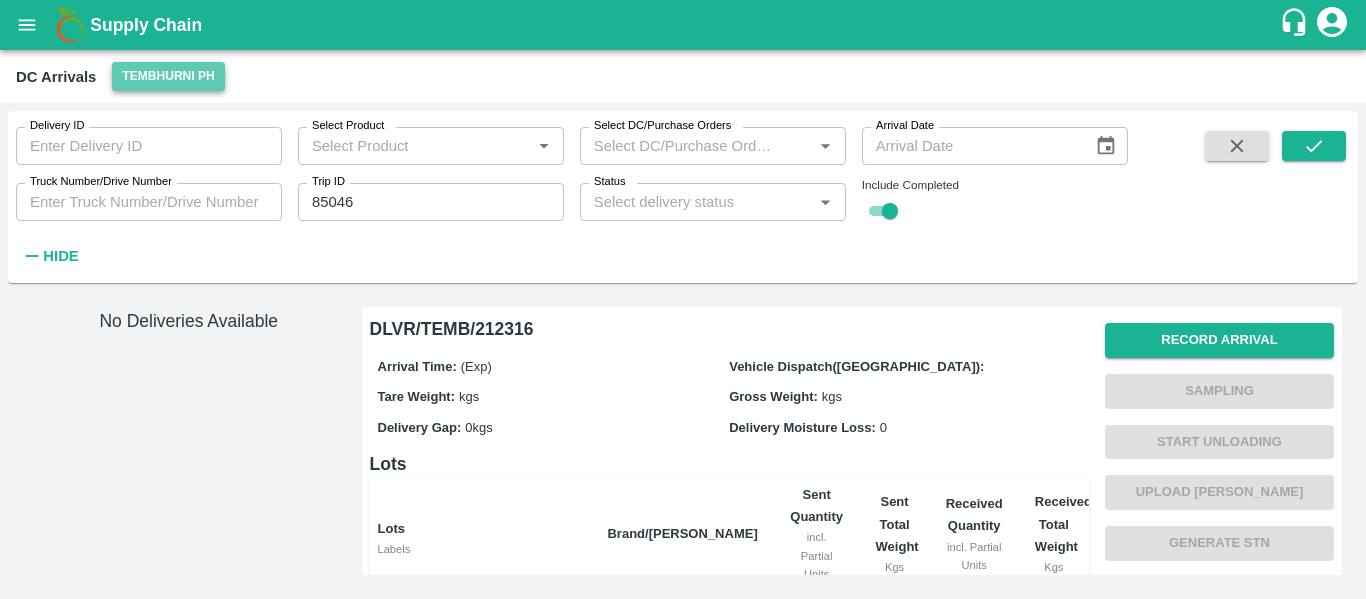 click on "Tembhurni PH" at bounding box center (168, 76) 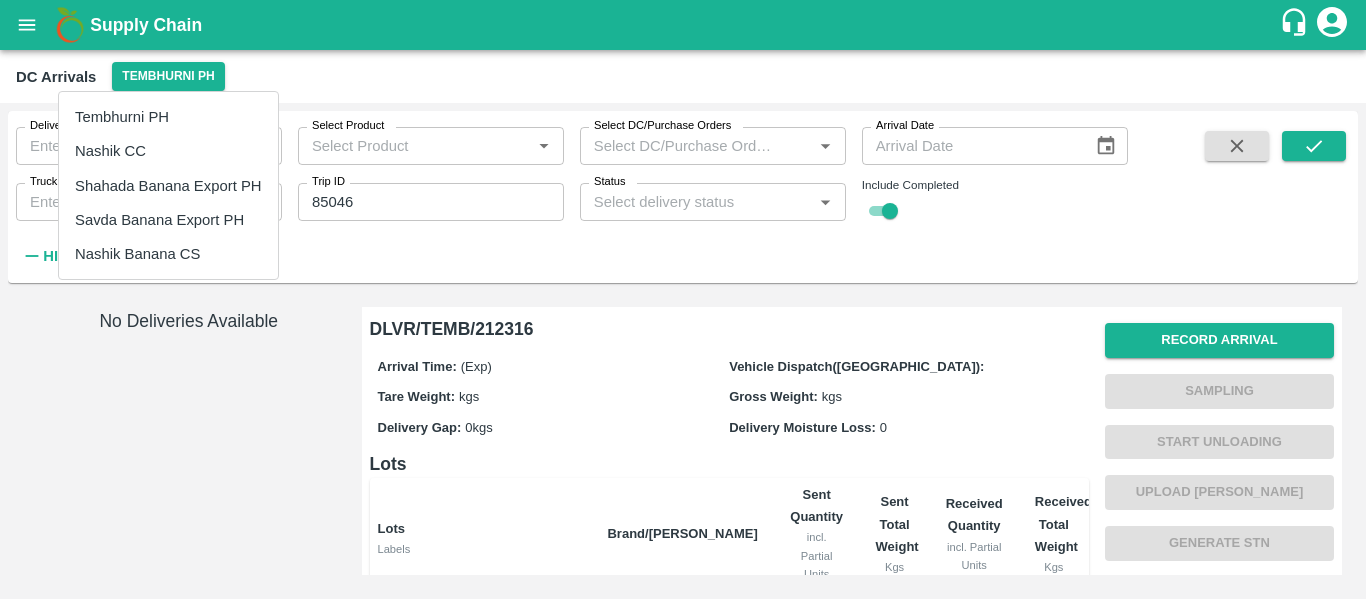 click on "Nashik Banana CS" at bounding box center [168, 254] 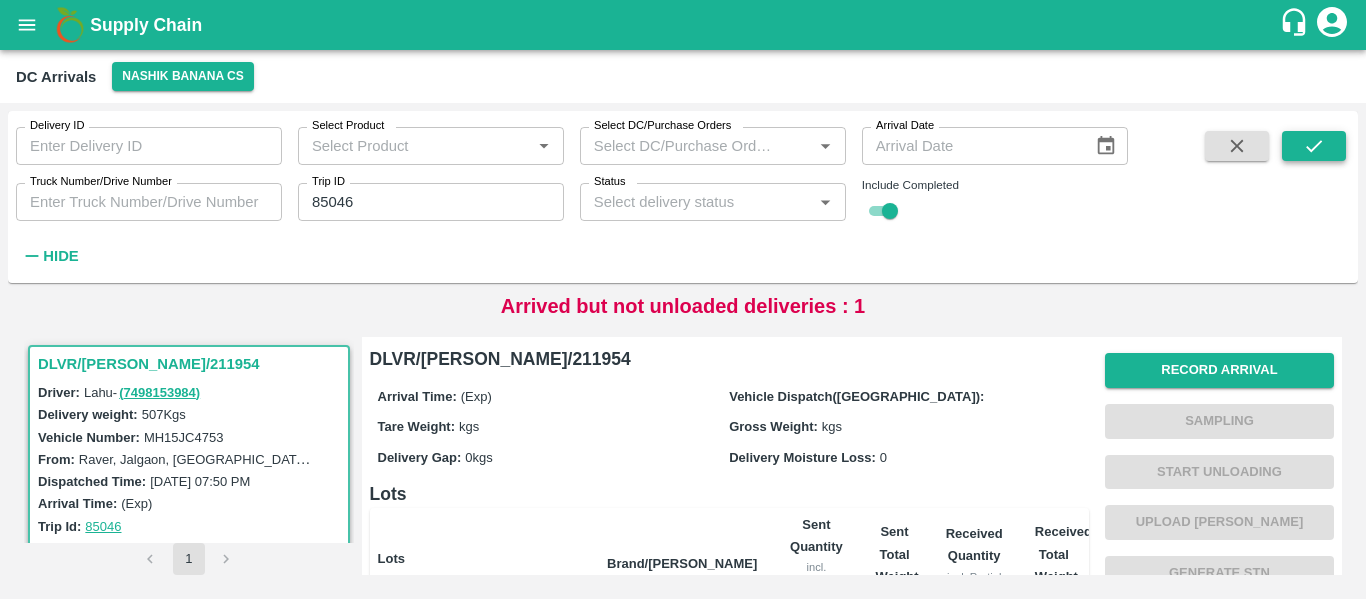 click 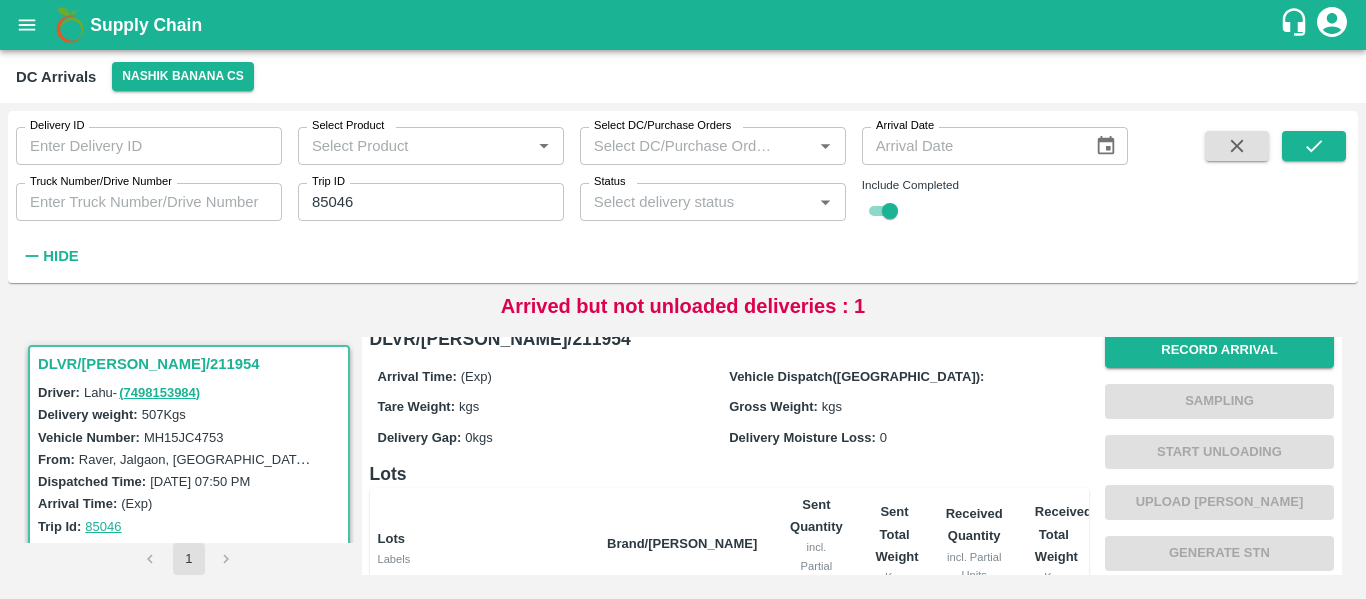 scroll, scrollTop: 0, scrollLeft: 0, axis: both 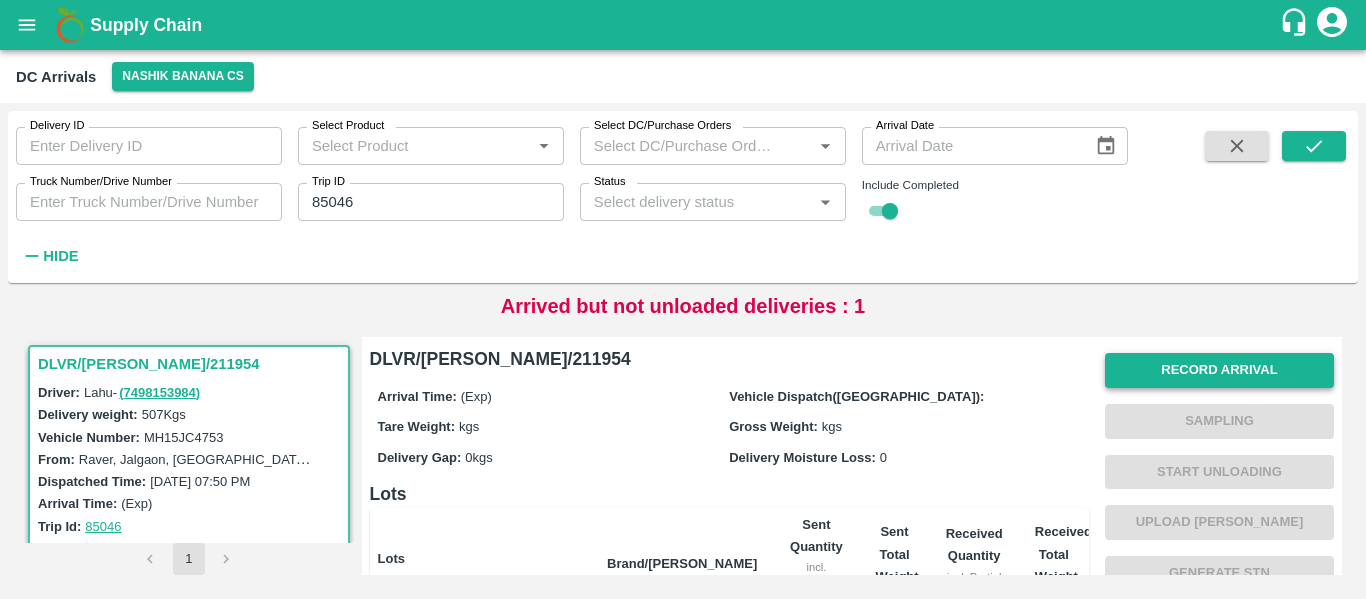 click on "Record Arrival" at bounding box center [1219, 370] 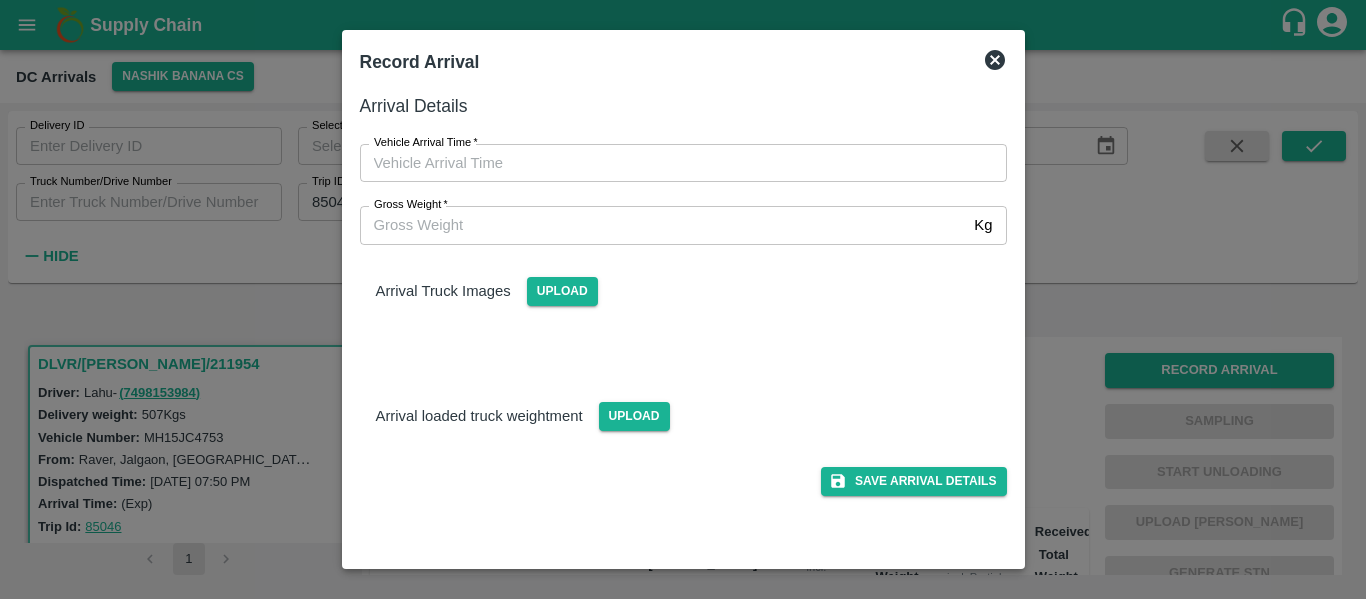 type on "DD/MM/YYYY hh:mm aa" 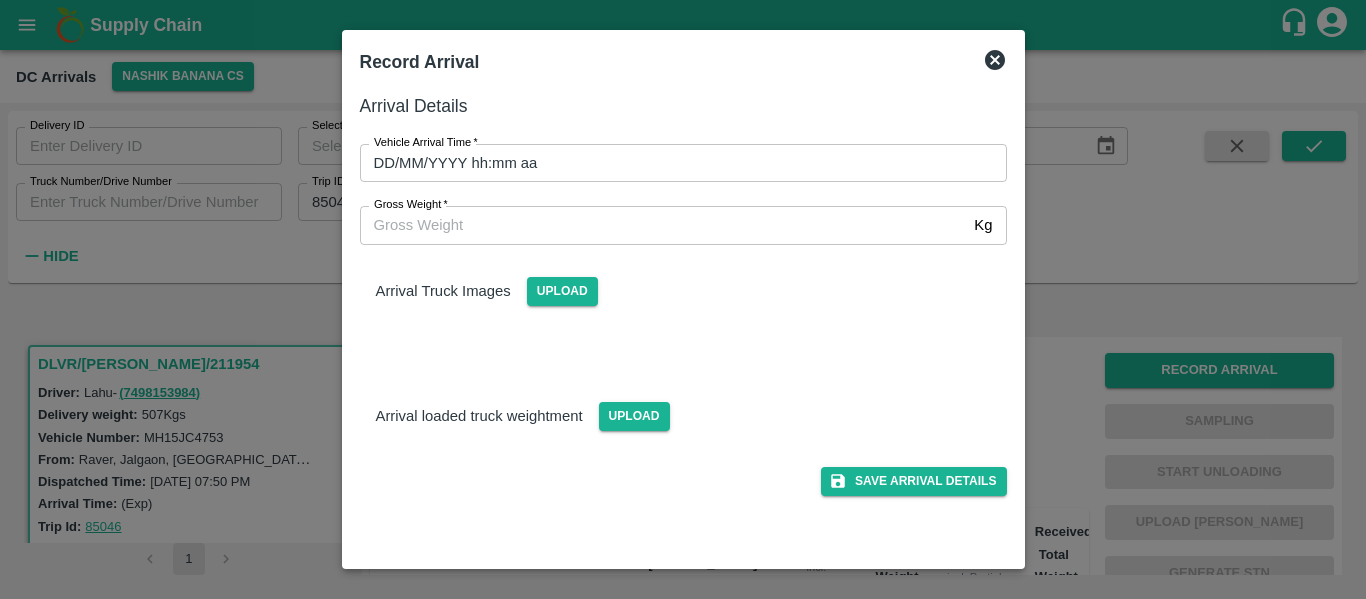 click on "DD/MM/YYYY hh:mm aa" at bounding box center (676, 163) 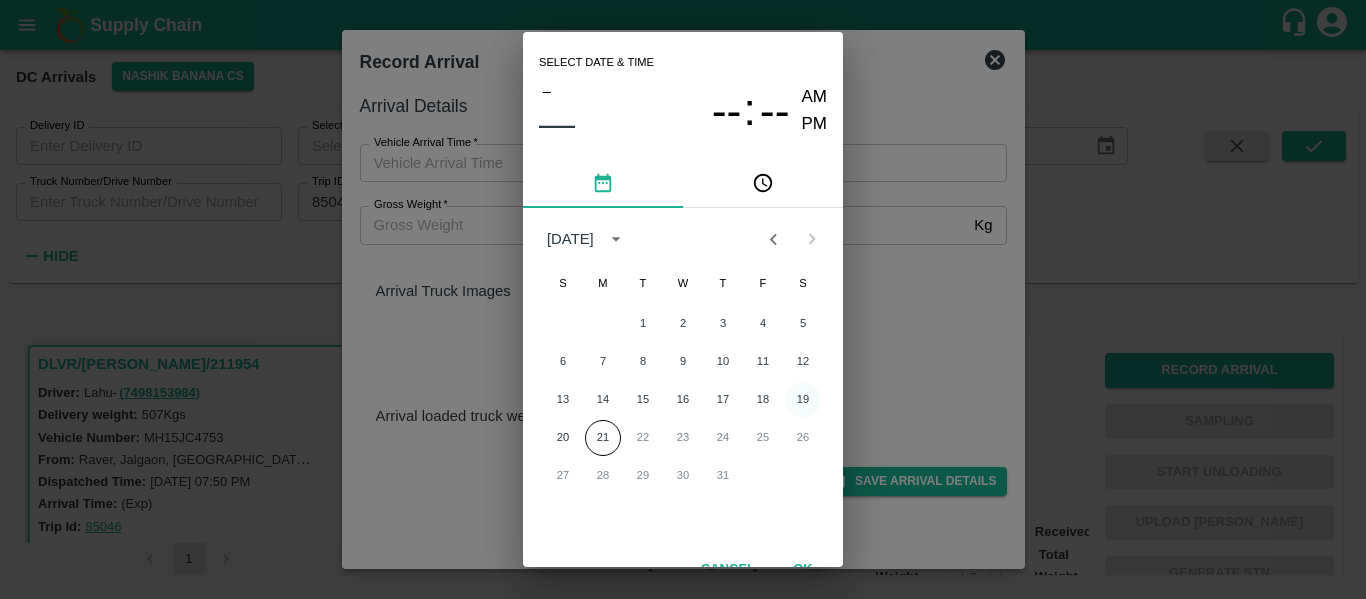 click on "19" at bounding box center (803, 400) 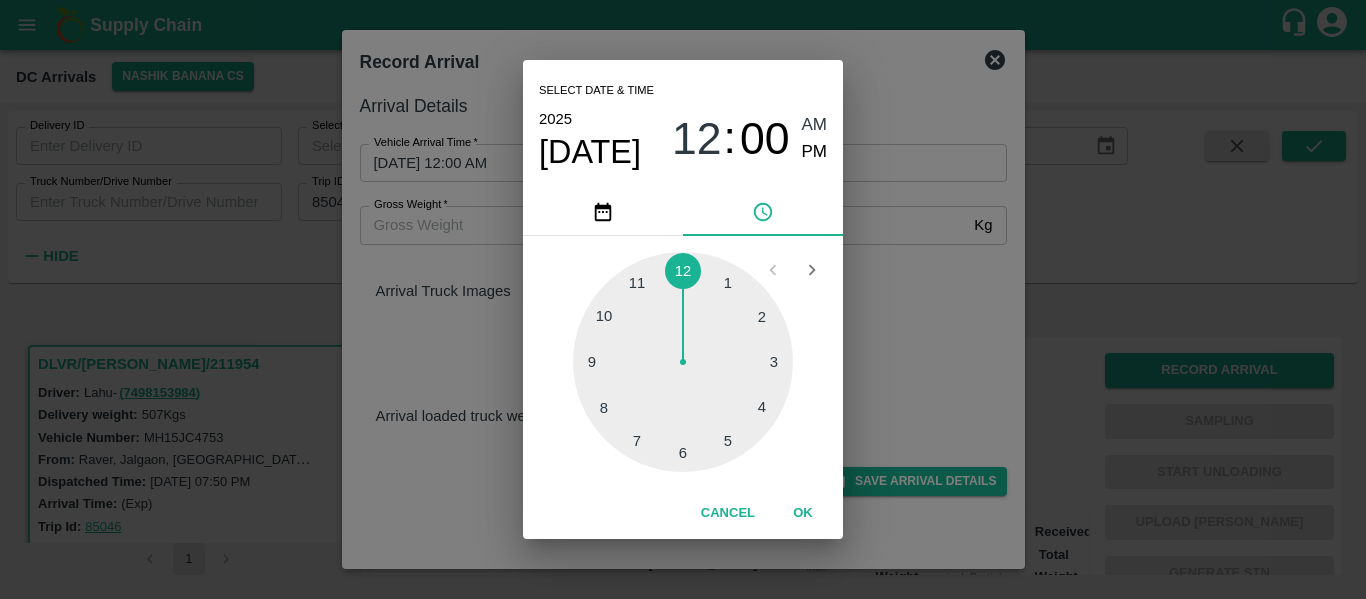 click at bounding box center (683, 362) 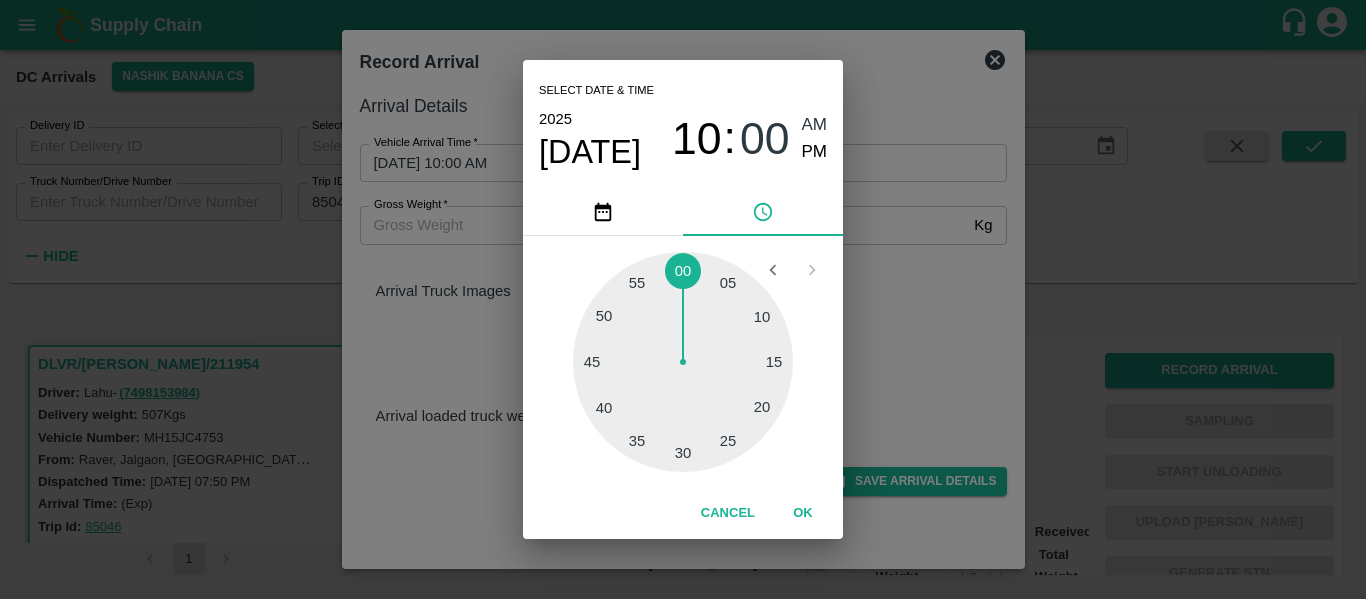 click on "AM" at bounding box center (815, 125) 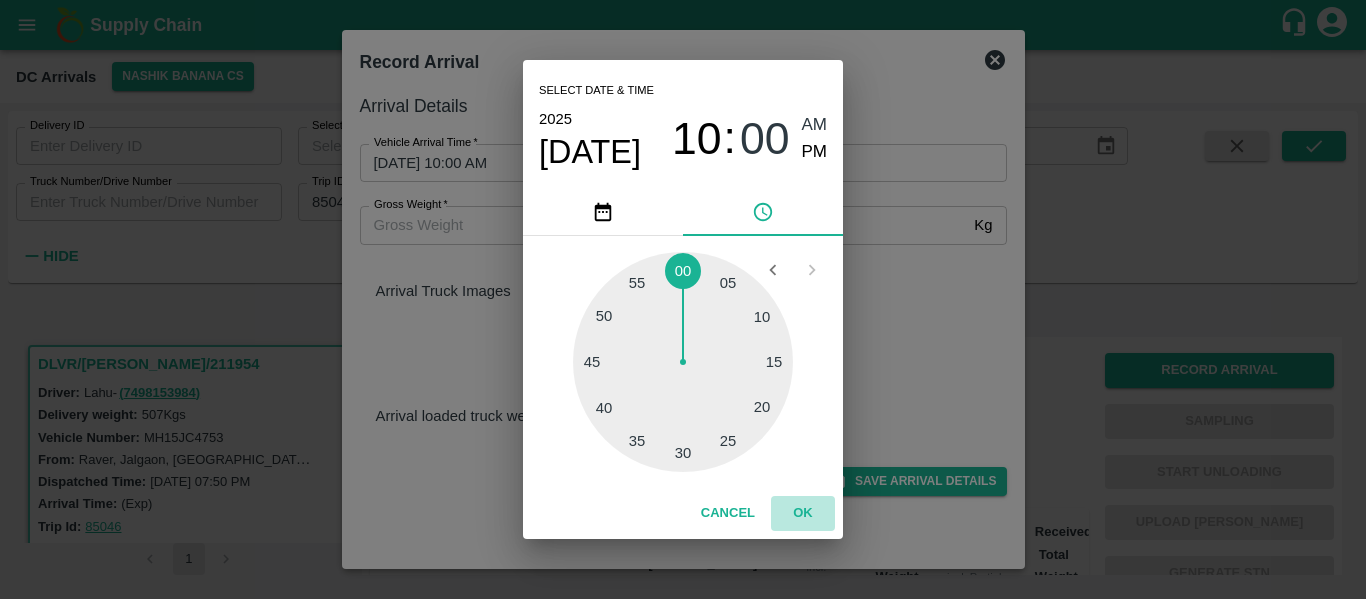 click on "OK" at bounding box center (803, 513) 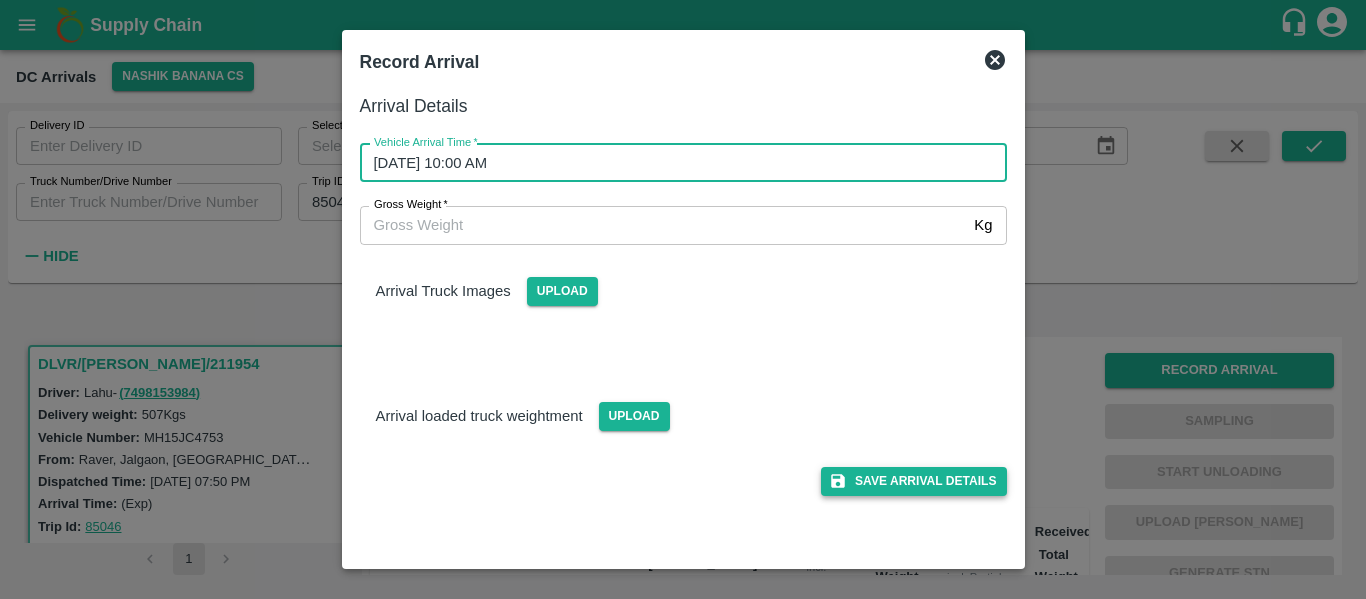 click on "Save Arrival Details" at bounding box center (913, 481) 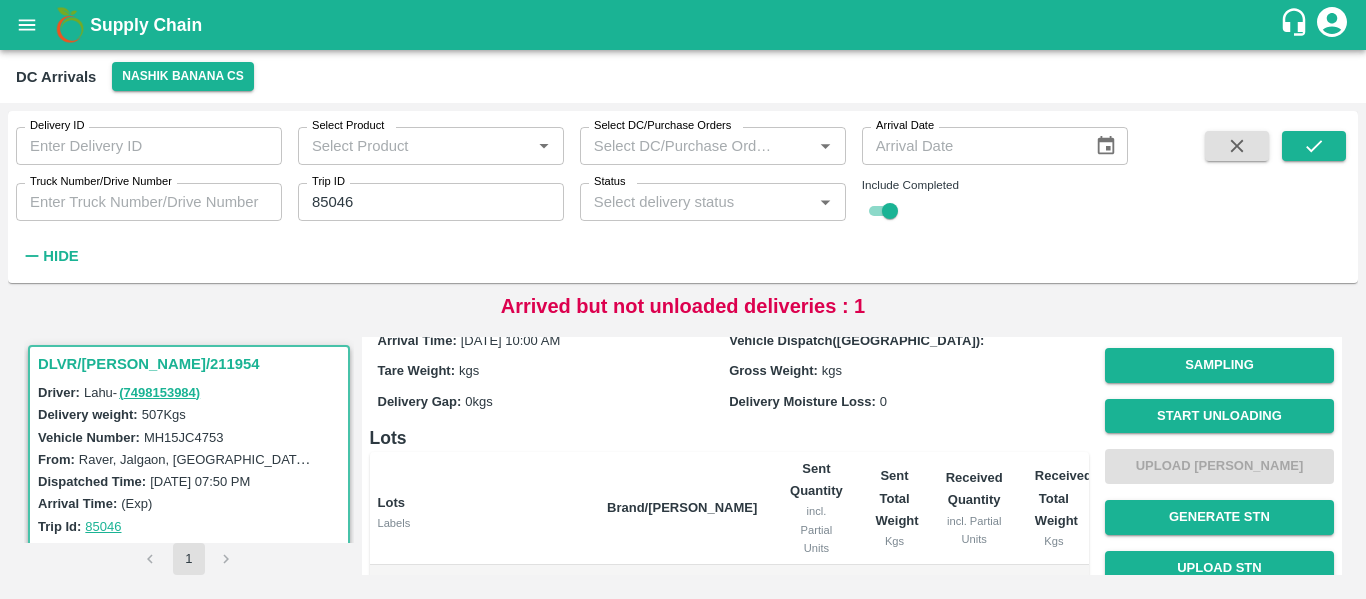 scroll, scrollTop: 0, scrollLeft: 0, axis: both 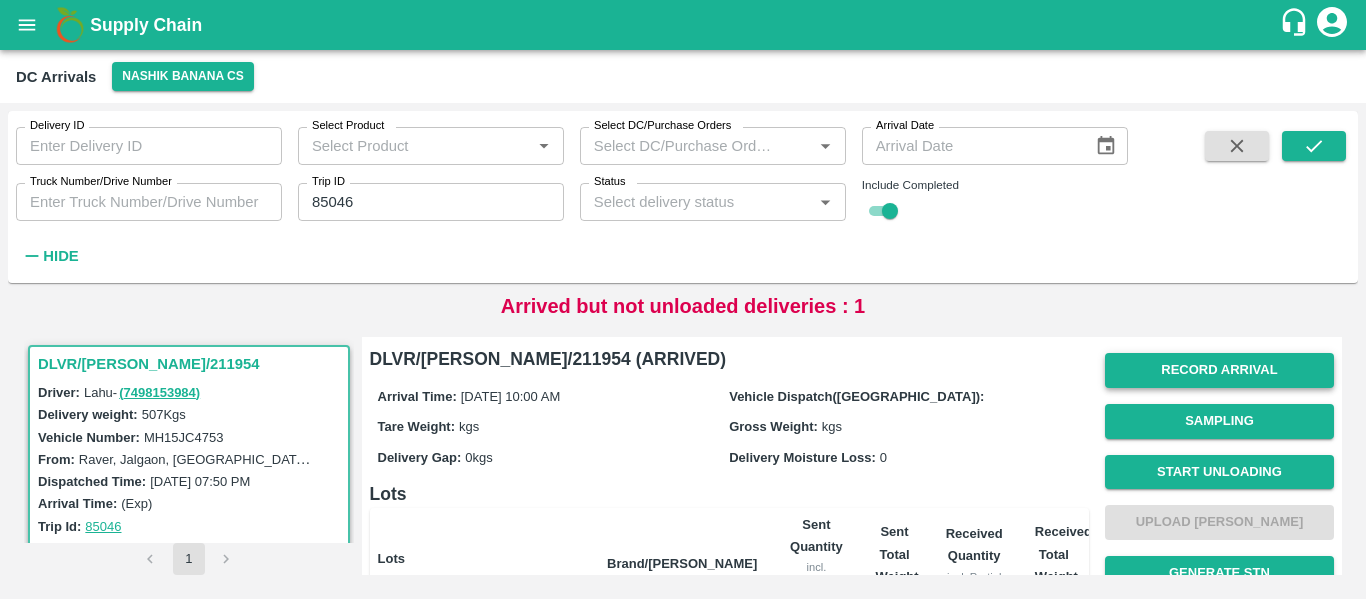 click on "Record Arrival" at bounding box center [1219, 370] 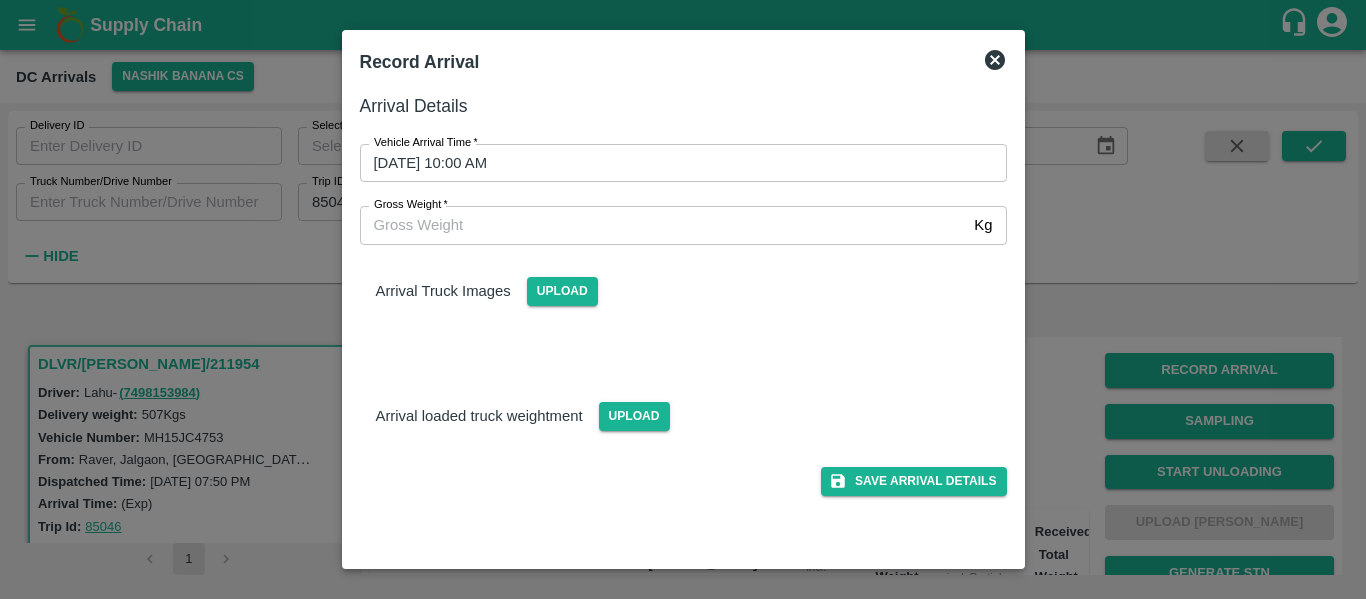 click on "19/07/2025 10:00 AM" at bounding box center [676, 163] 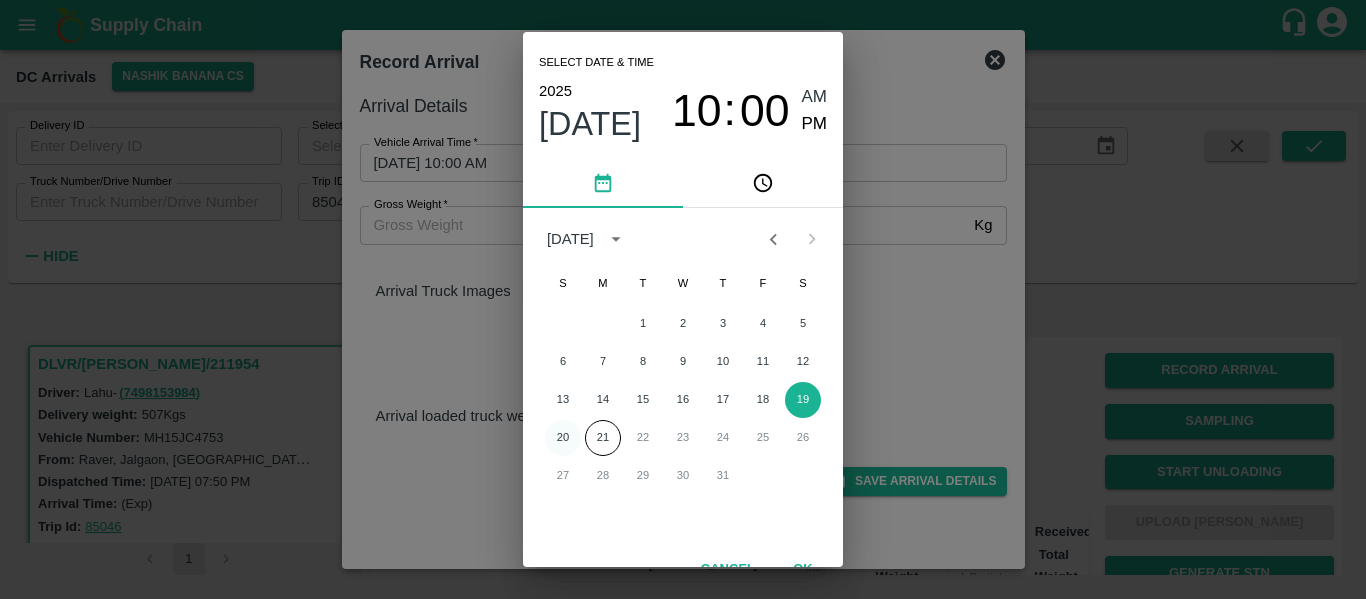 click on "20" at bounding box center (563, 438) 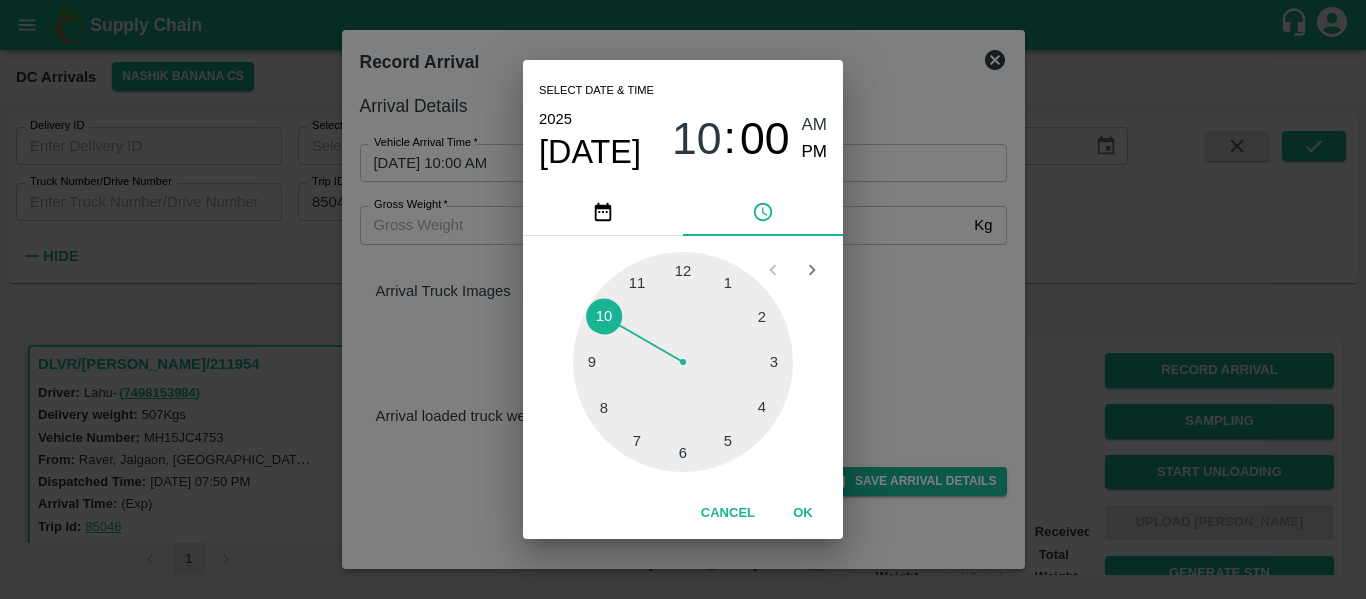 click at bounding box center [683, 362] 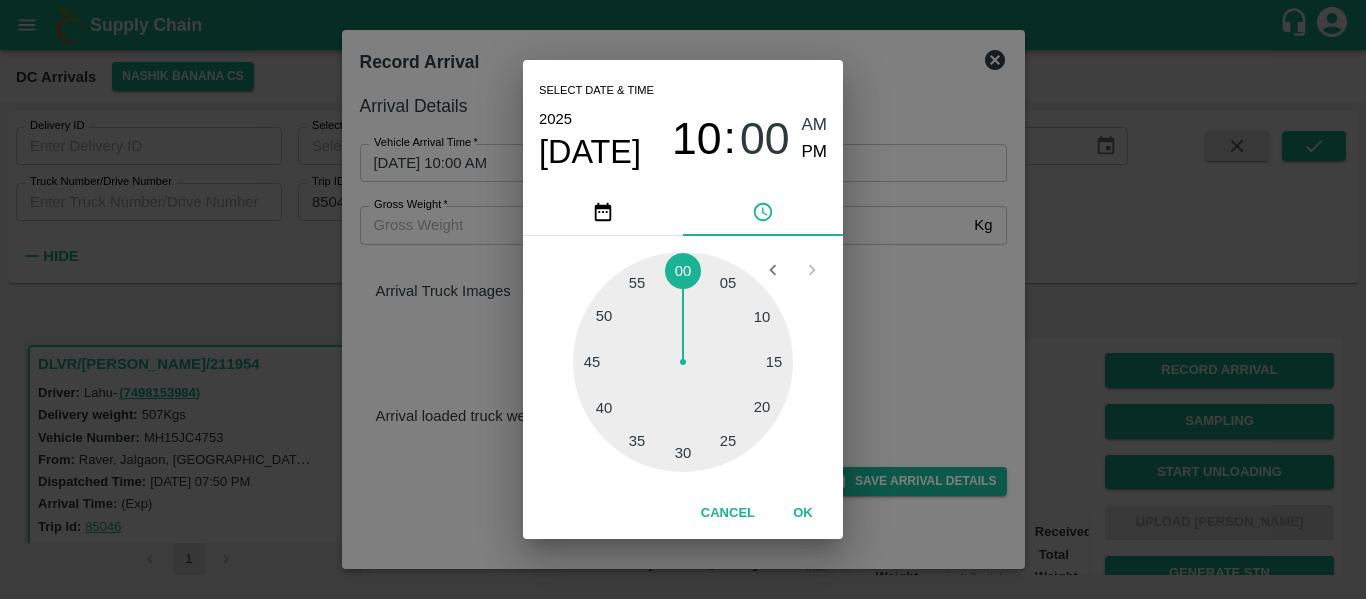 click on "AM" at bounding box center [815, 125] 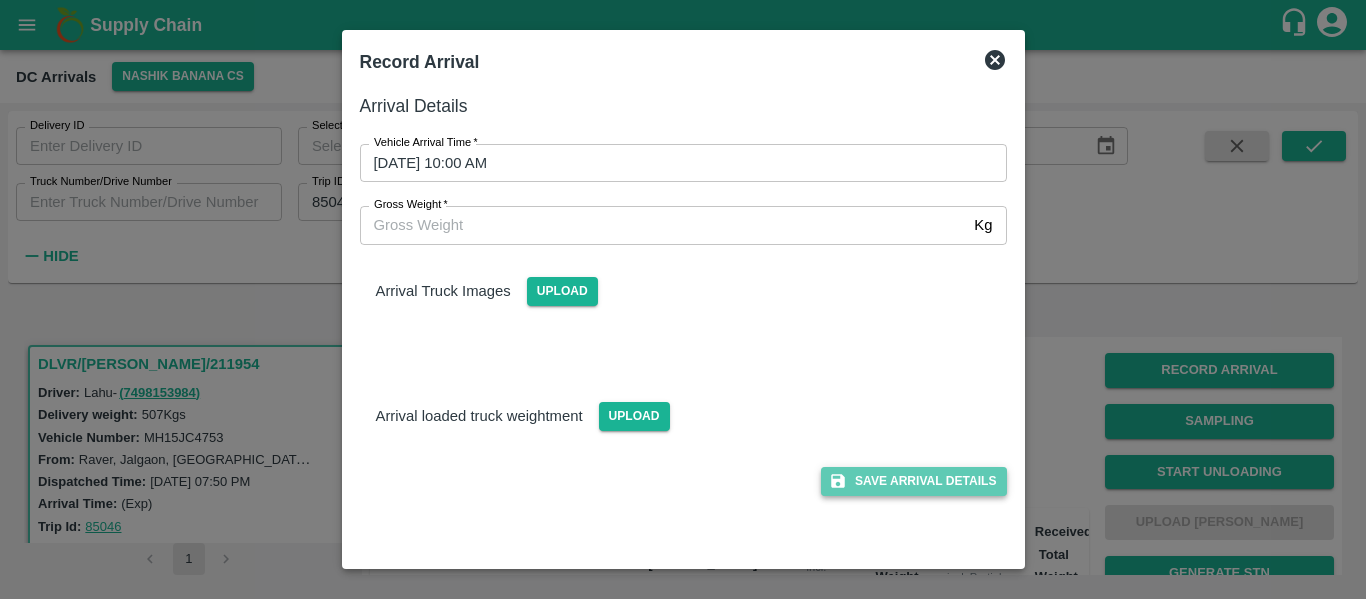 click on "Save Arrival Details" at bounding box center (913, 481) 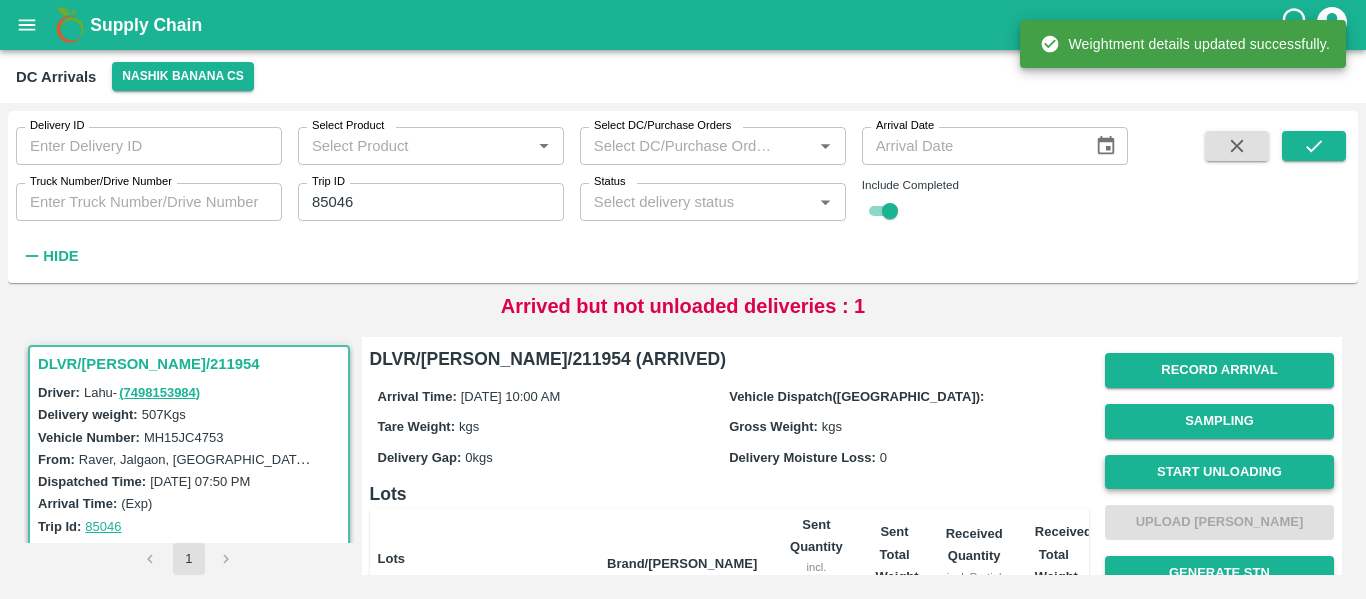 click on "Start Unloading" at bounding box center [1219, 472] 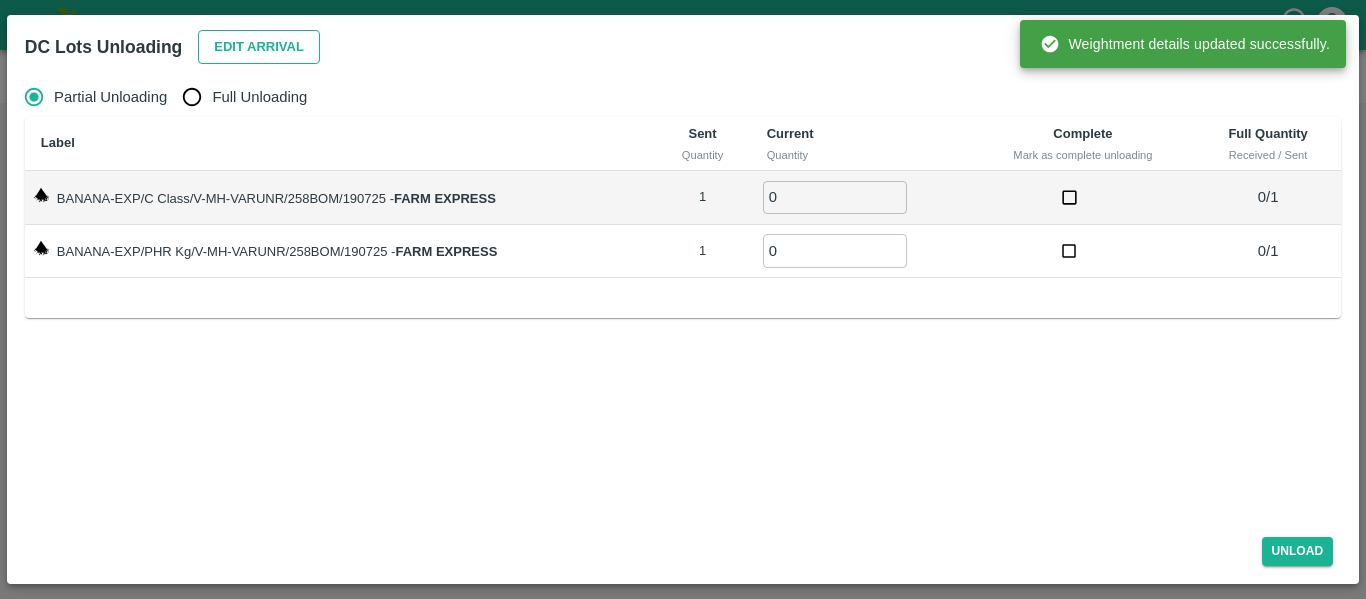 click on "Edit Arrival" at bounding box center (259, 47) 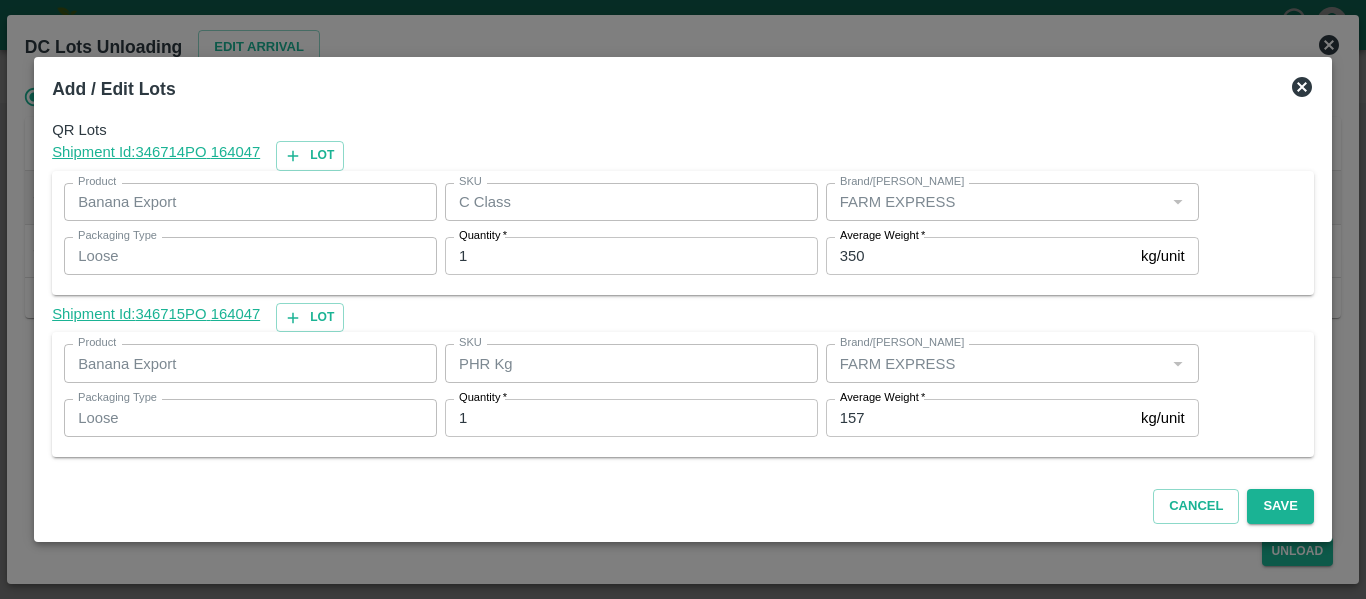 click on "157" at bounding box center (979, 418) 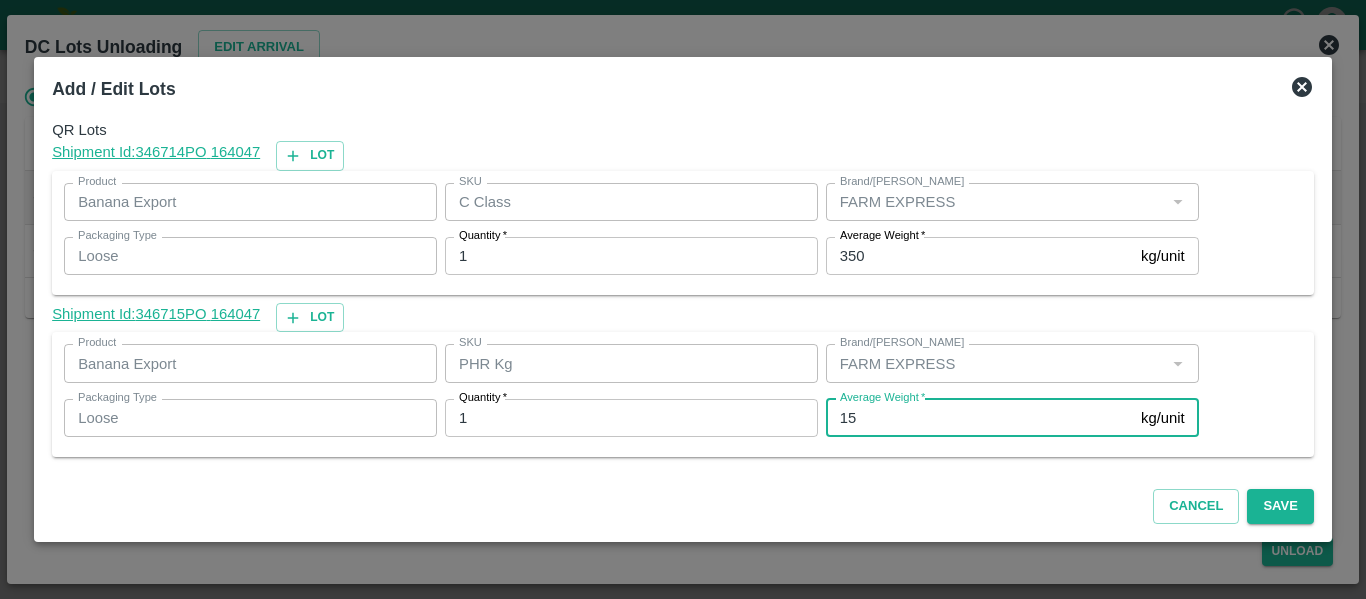 type on "1" 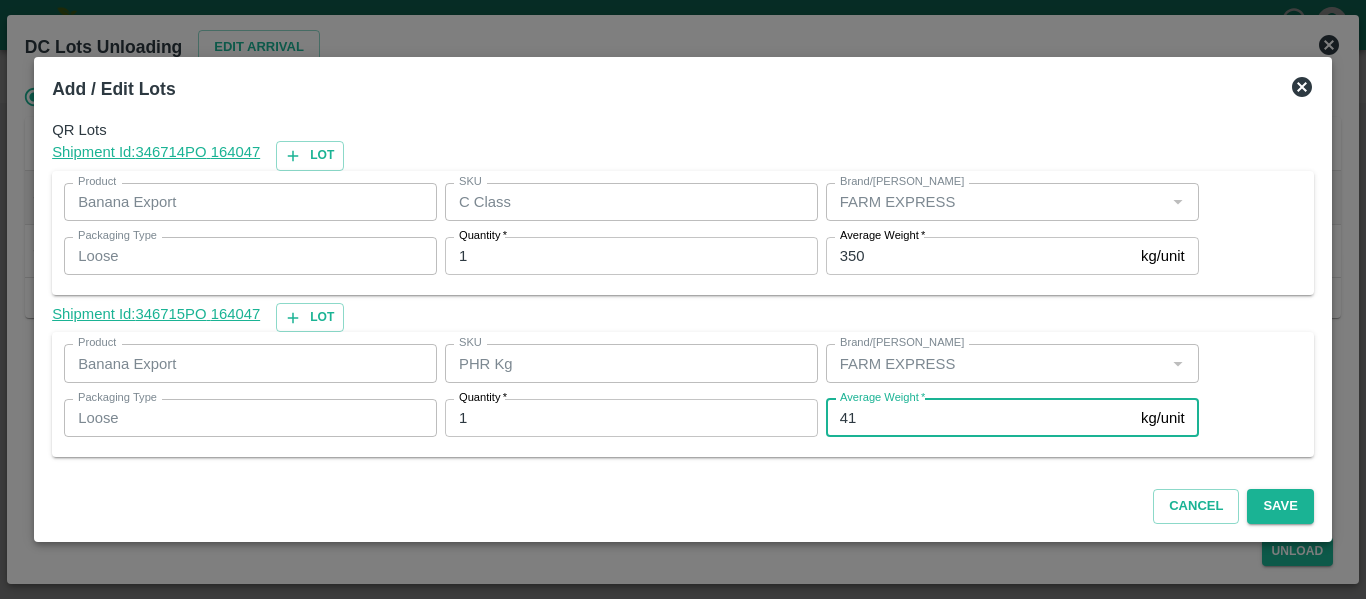 type on "41" 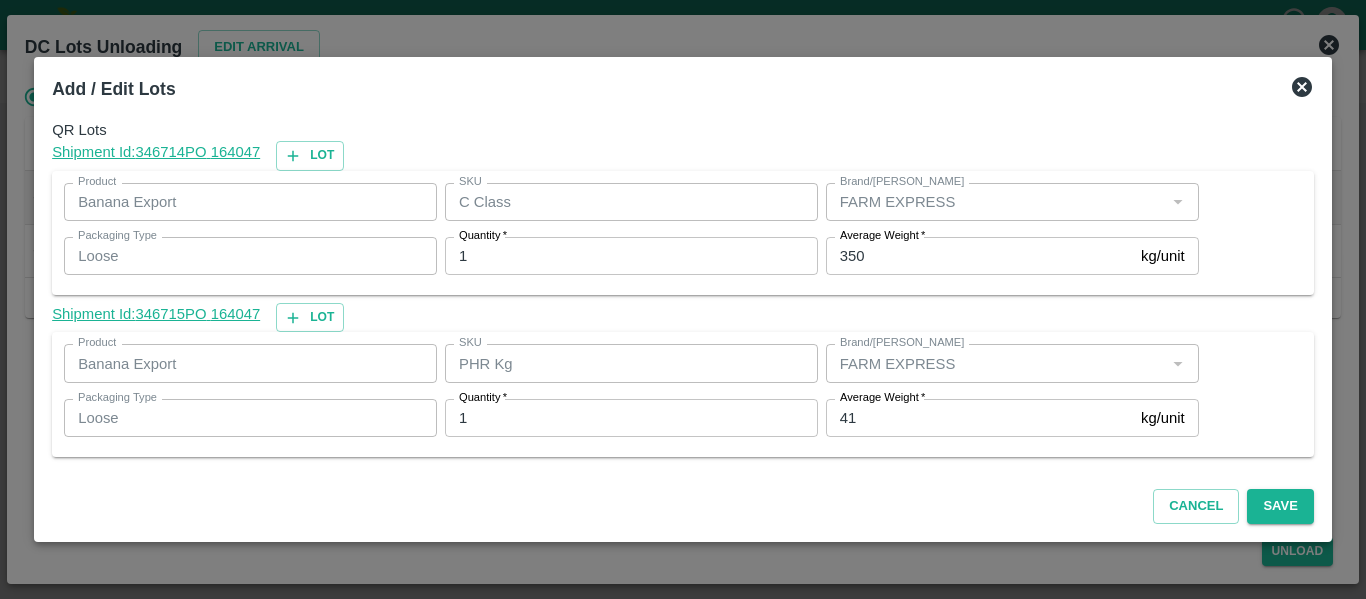 click on "Cancel Save" at bounding box center [683, 502] 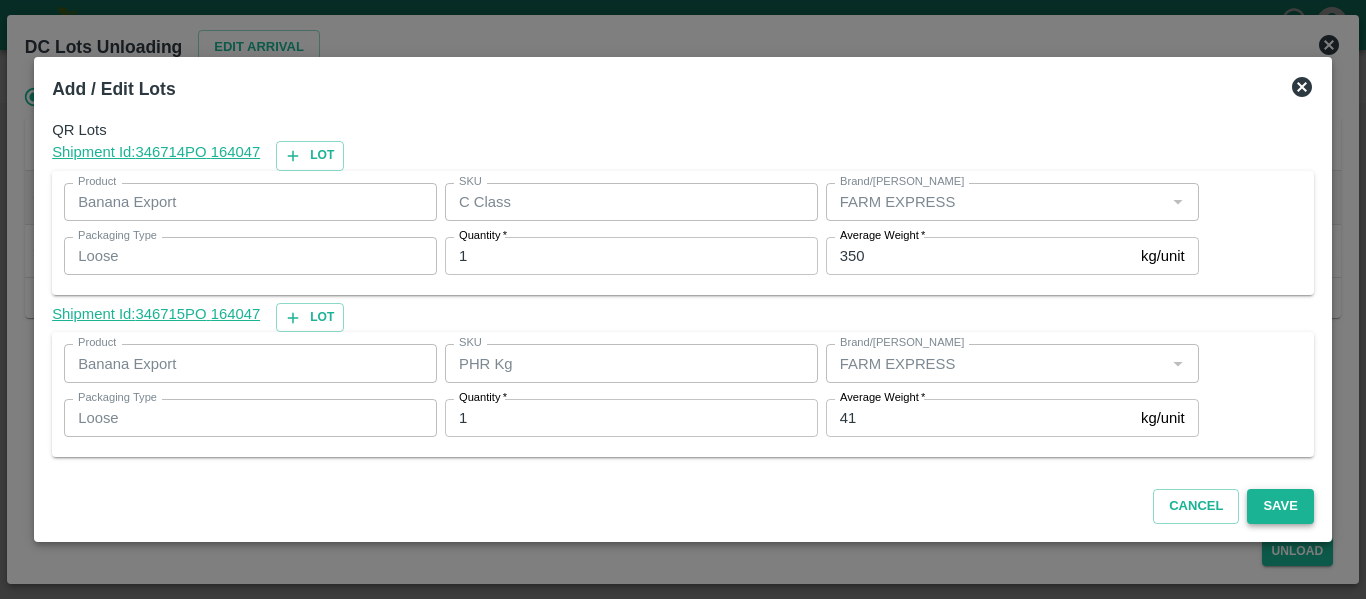 click on "Save" at bounding box center (1280, 506) 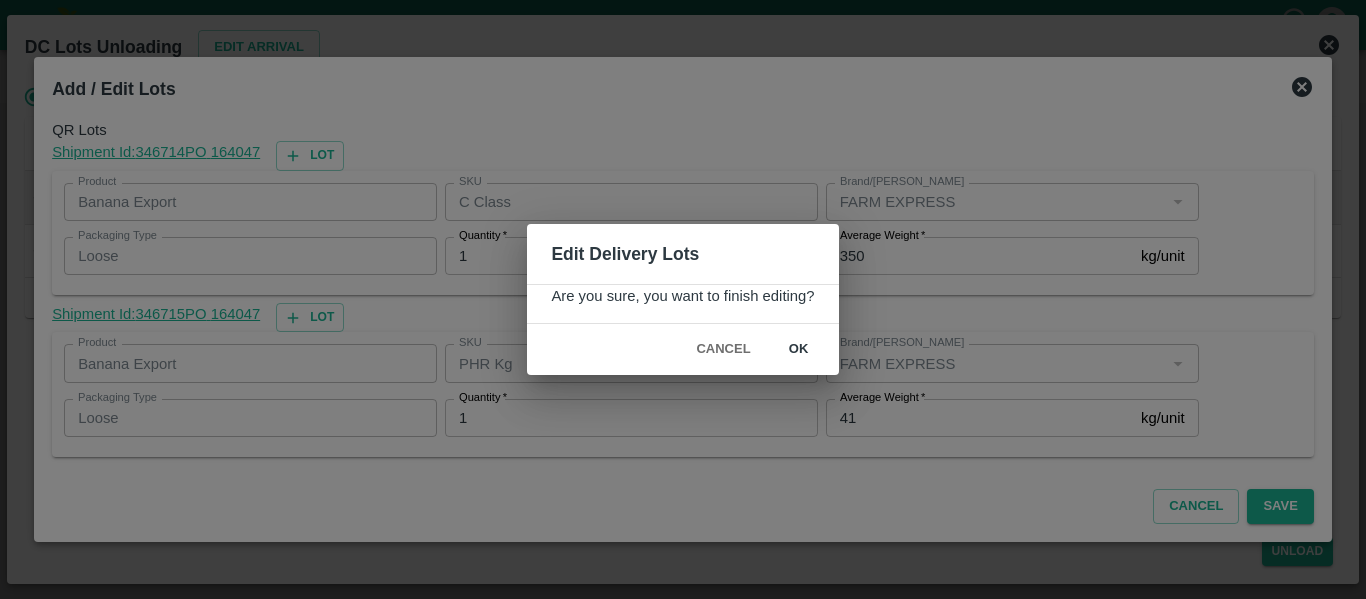 click on "ok" at bounding box center [799, 349] 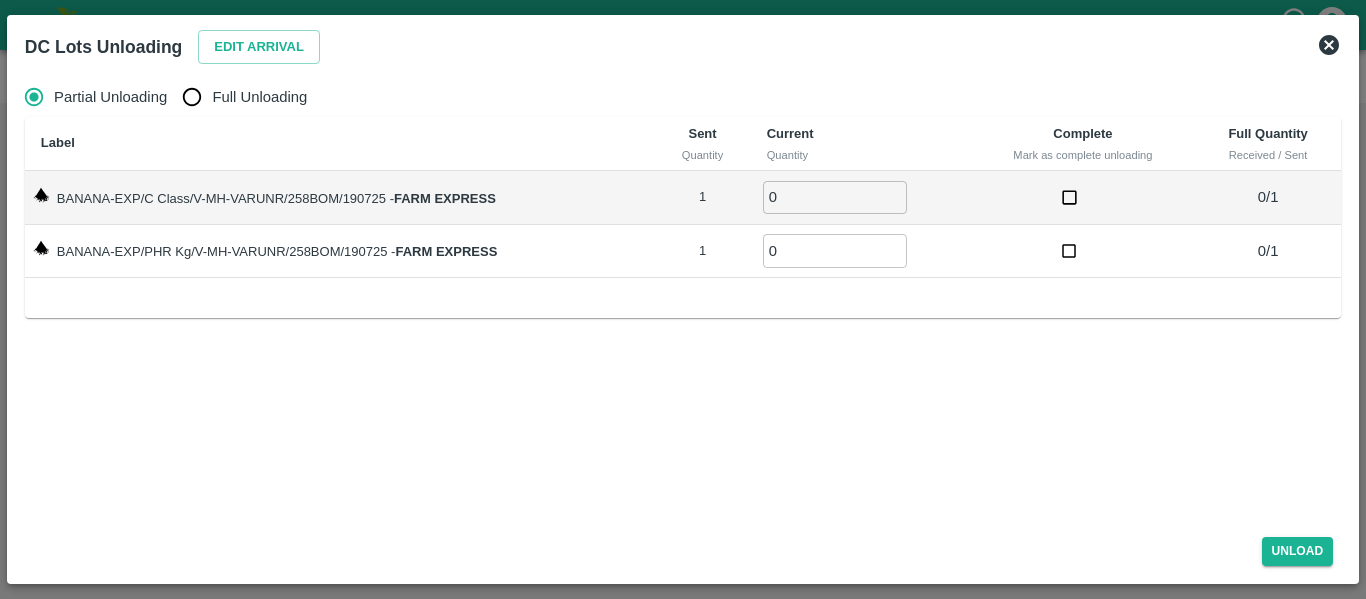 click on "Full Unloading" at bounding box center [192, 97] 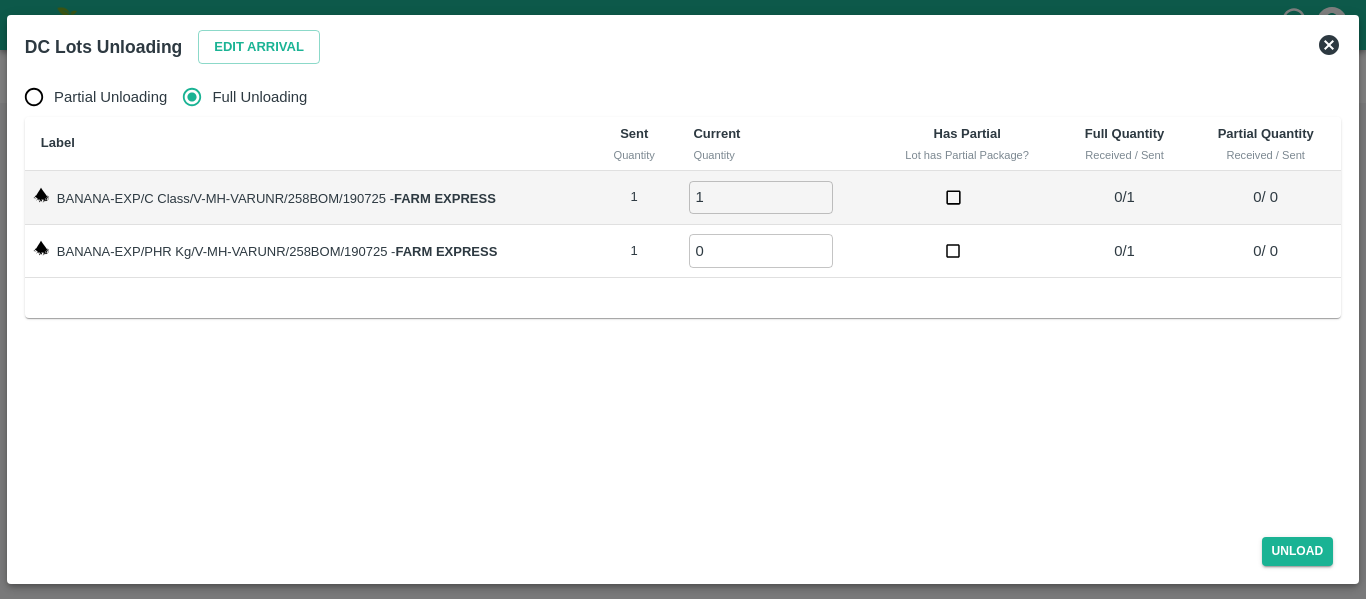 type on "1" 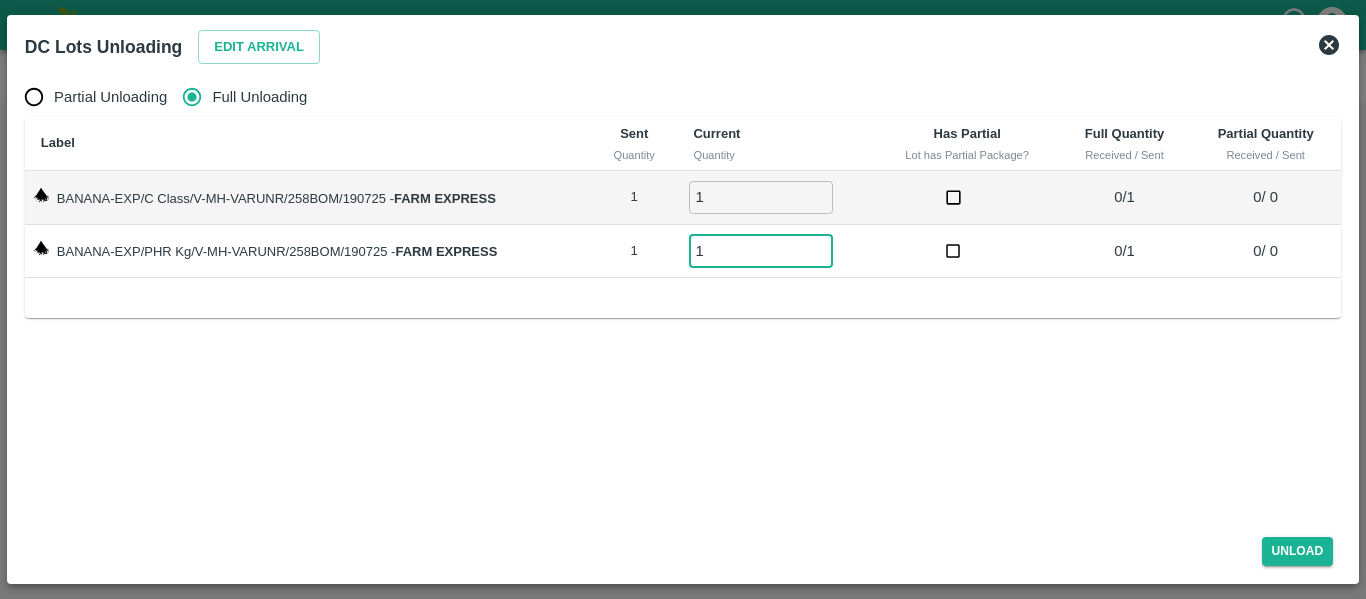 type on "1" 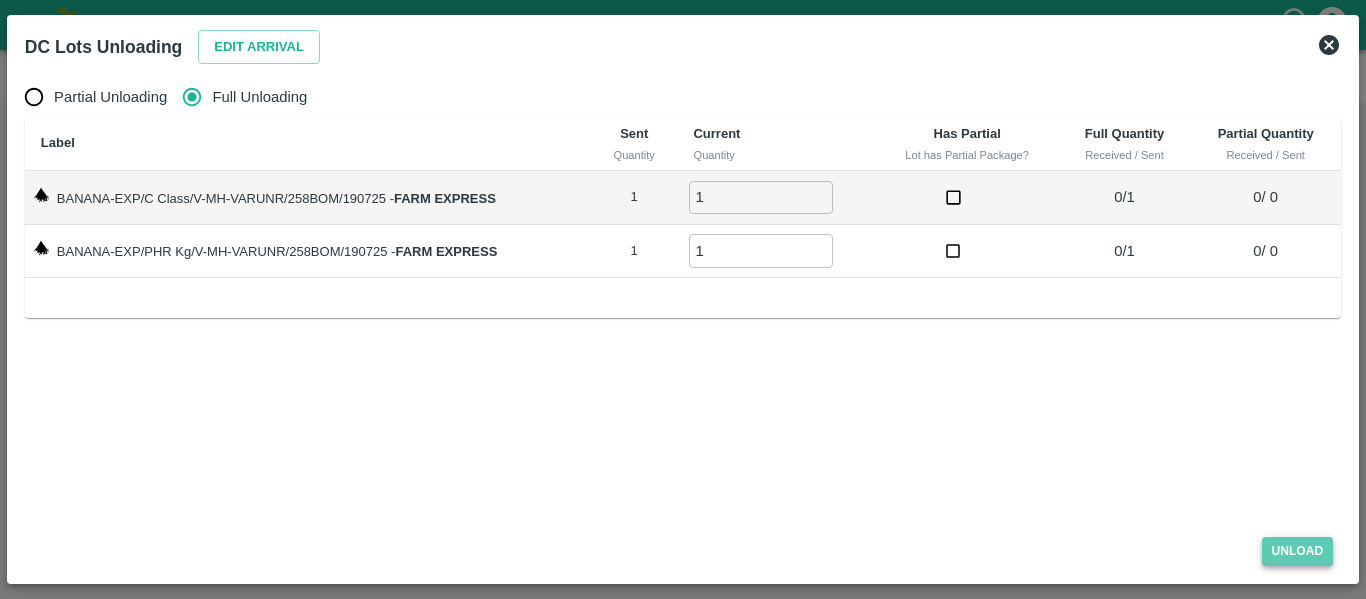 click on "Unload" at bounding box center (1298, 551) 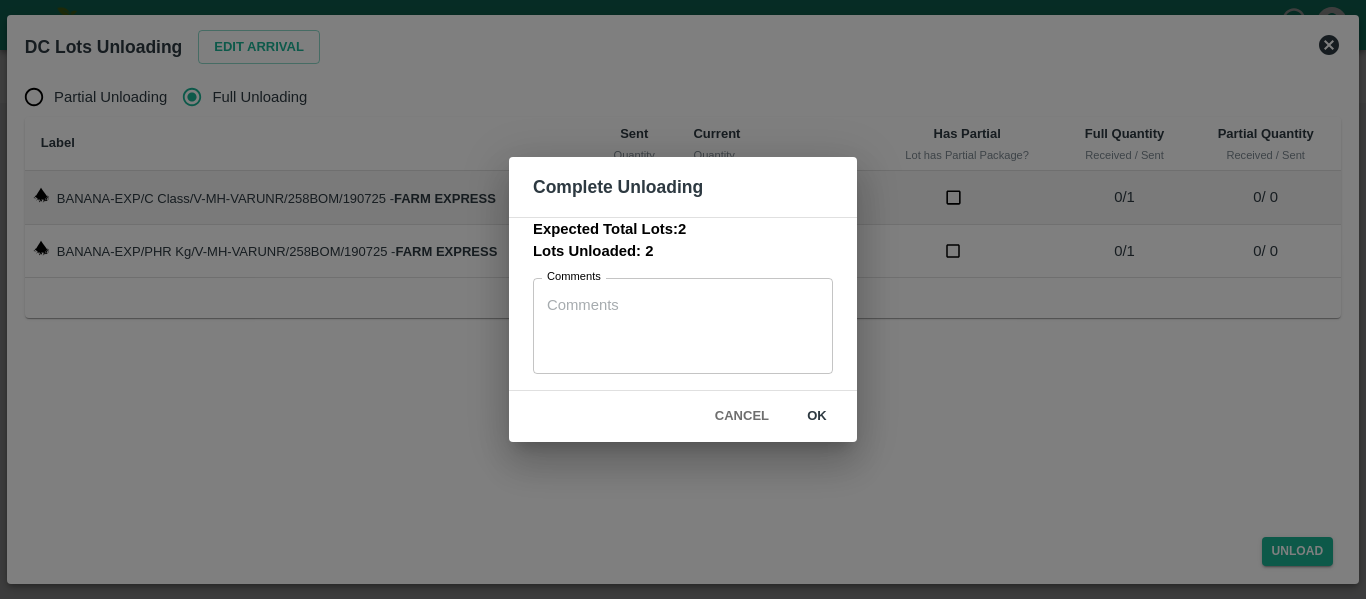 click on "ok" at bounding box center (817, 416) 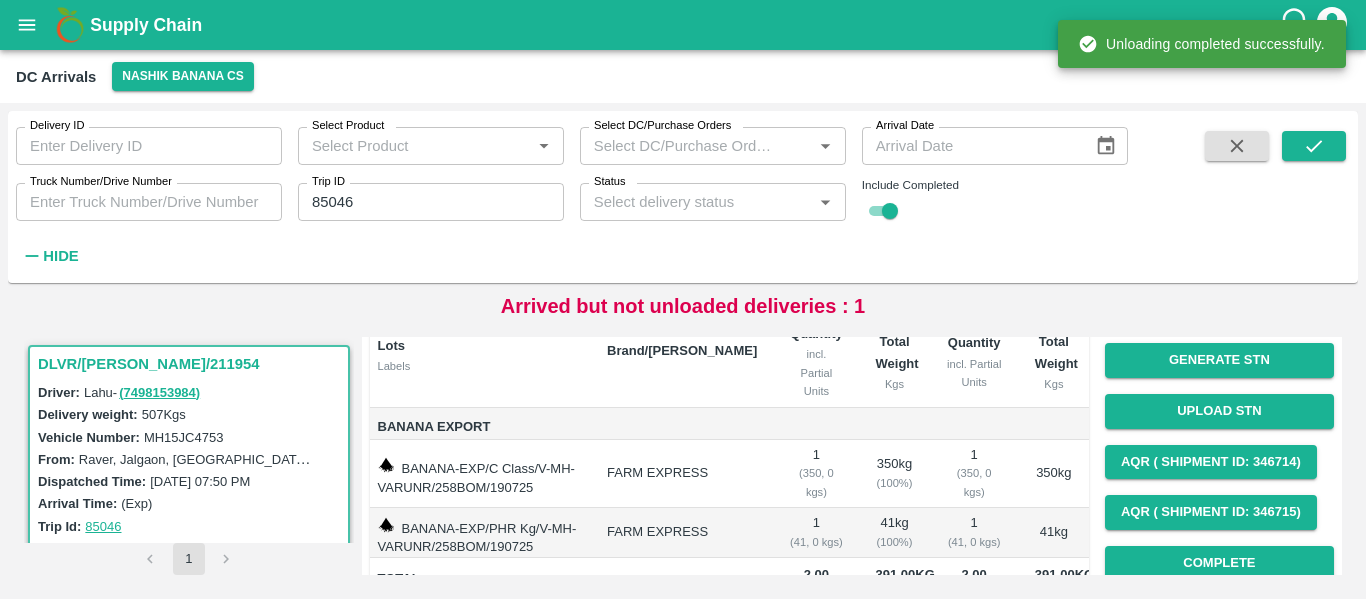 scroll, scrollTop: 216, scrollLeft: 0, axis: vertical 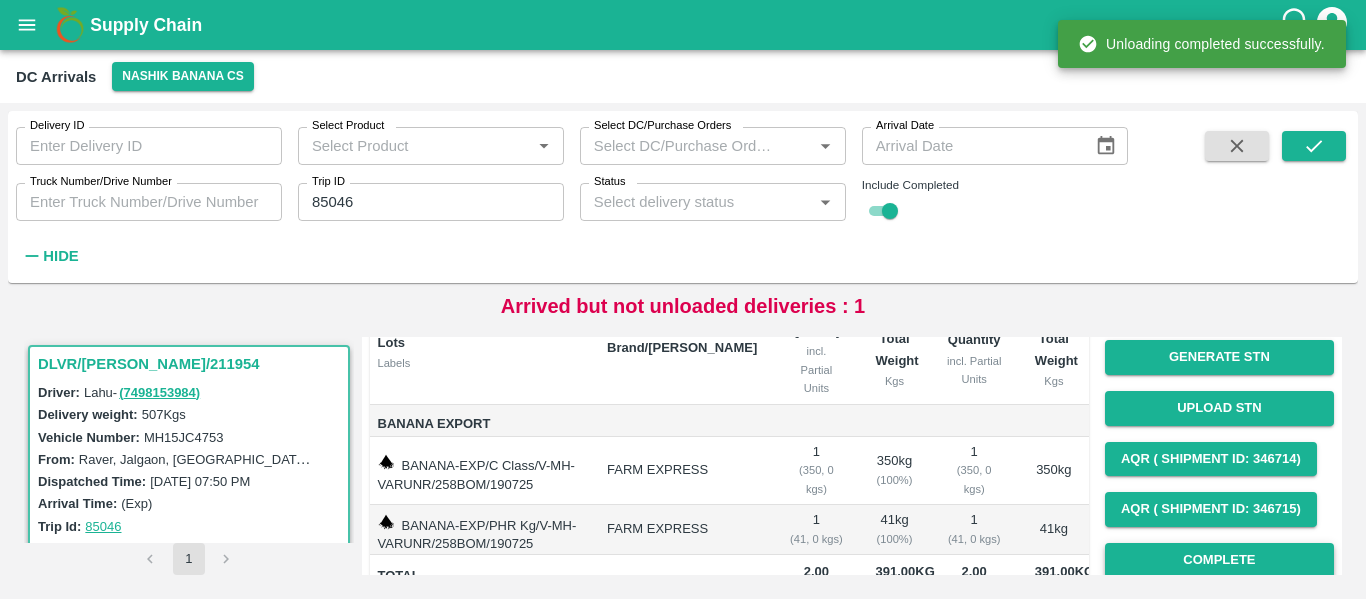 click on "Complete" at bounding box center [1219, 560] 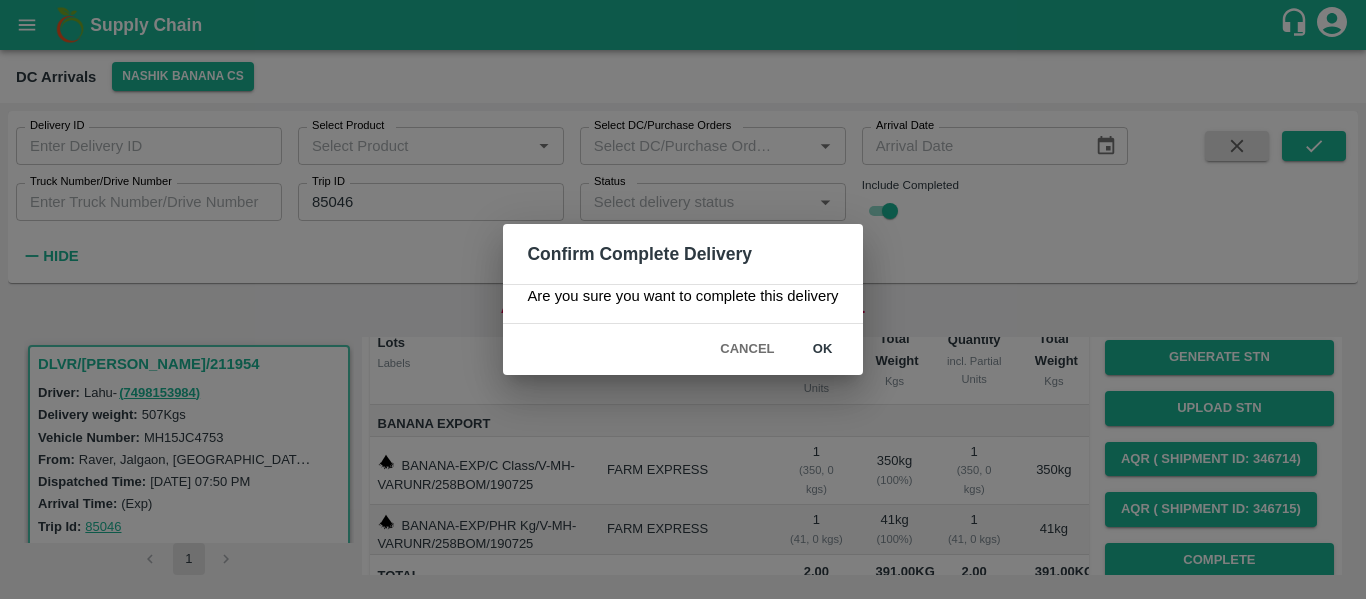 click on "ok" at bounding box center [823, 349] 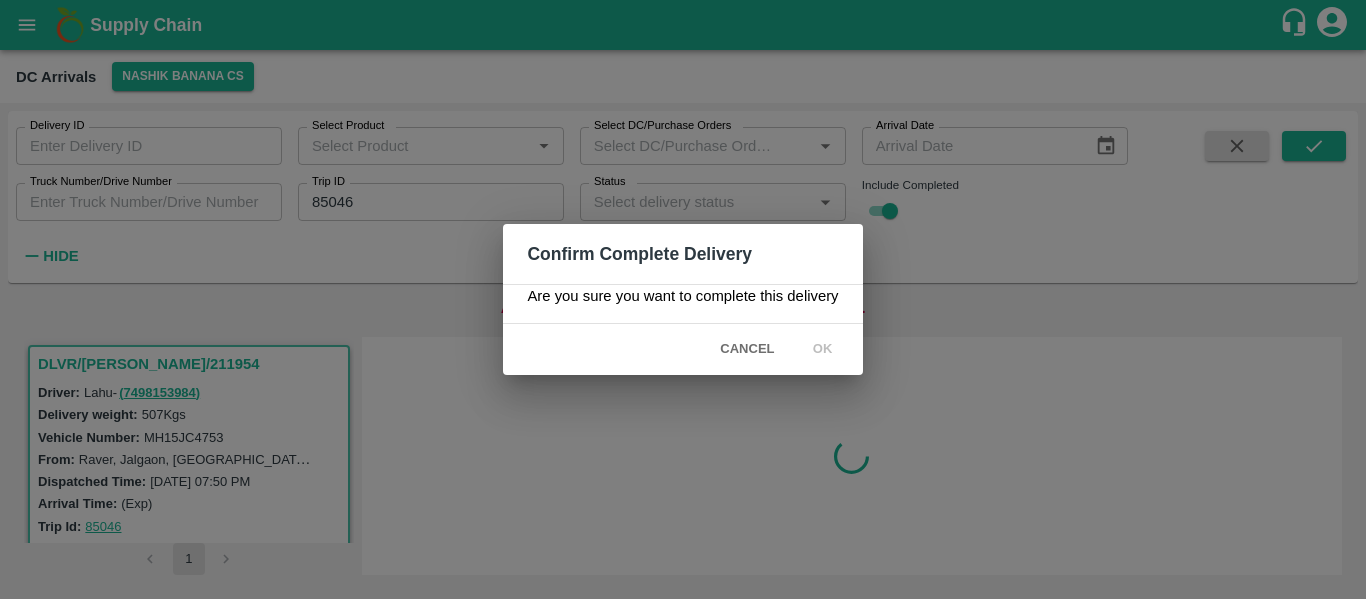 scroll, scrollTop: 0, scrollLeft: 0, axis: both 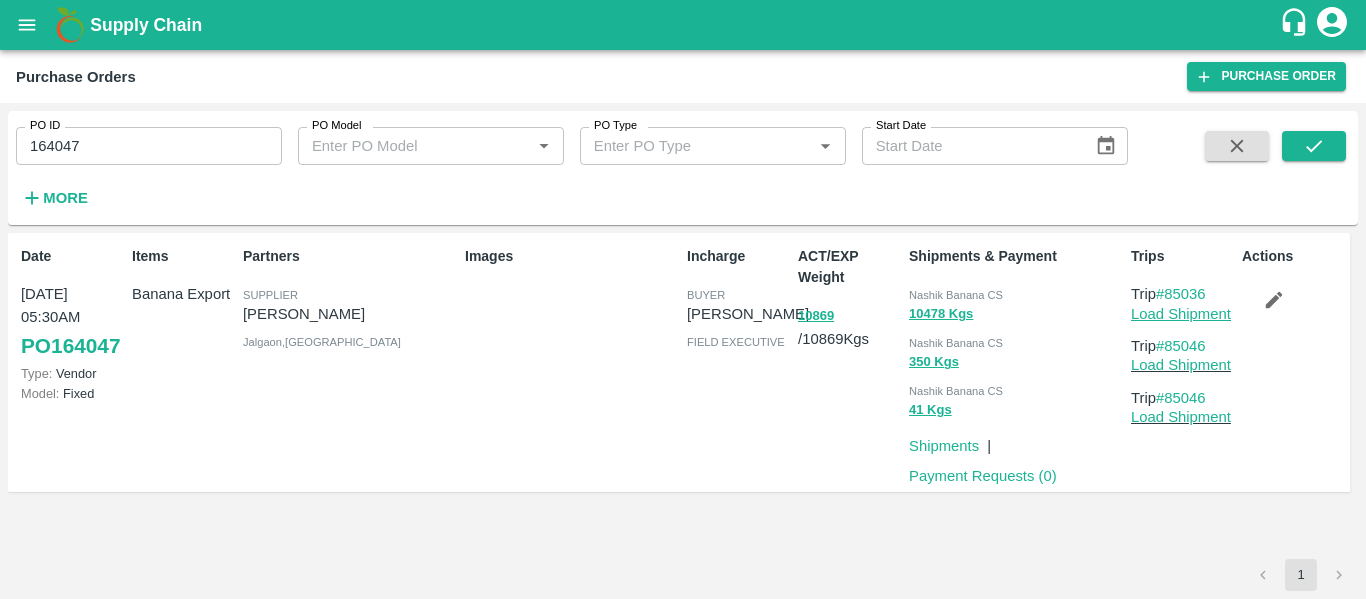click on "Load Shipment" at bounding box center [1181, 314] 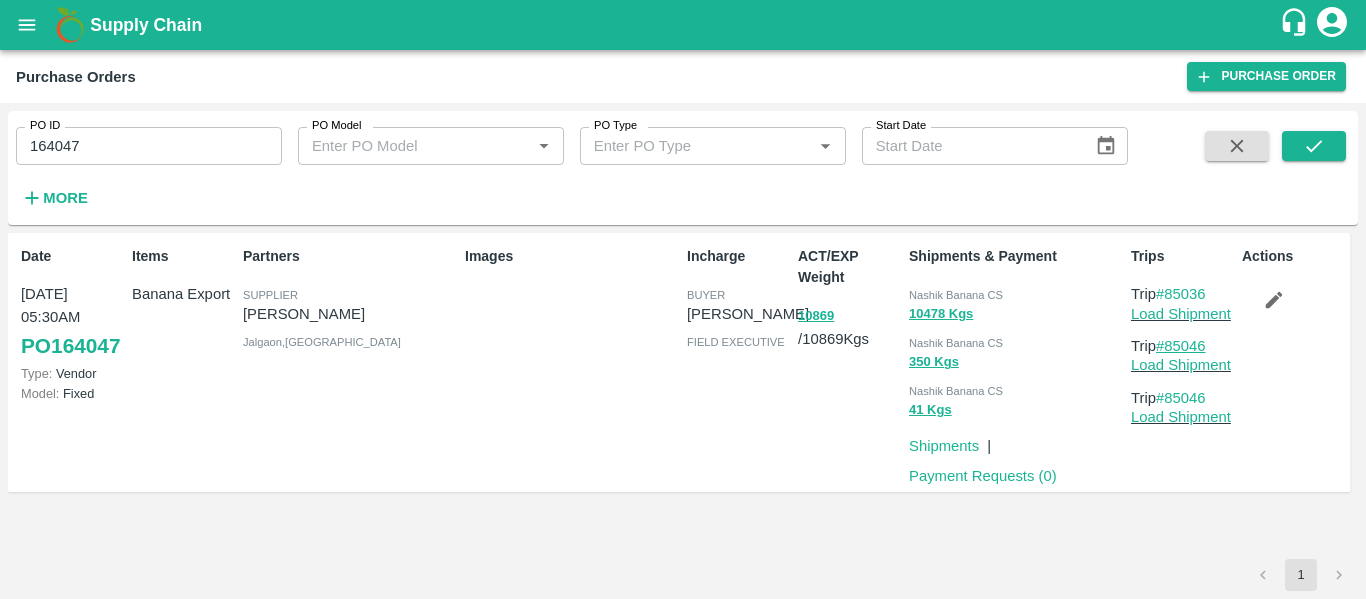 drag, startPoint x: 1215, startPoint y: 346, endPoint x: 1171, endPoint y: 348, distance: 44.04543 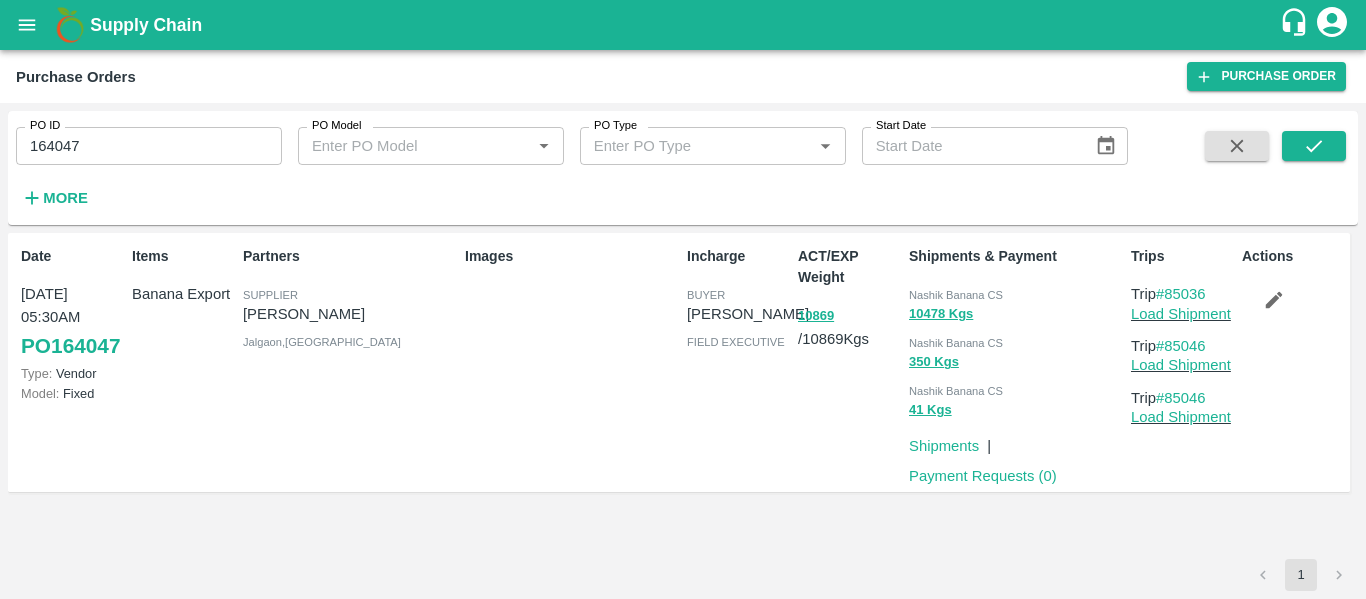 click at bounding box center [27, 25] 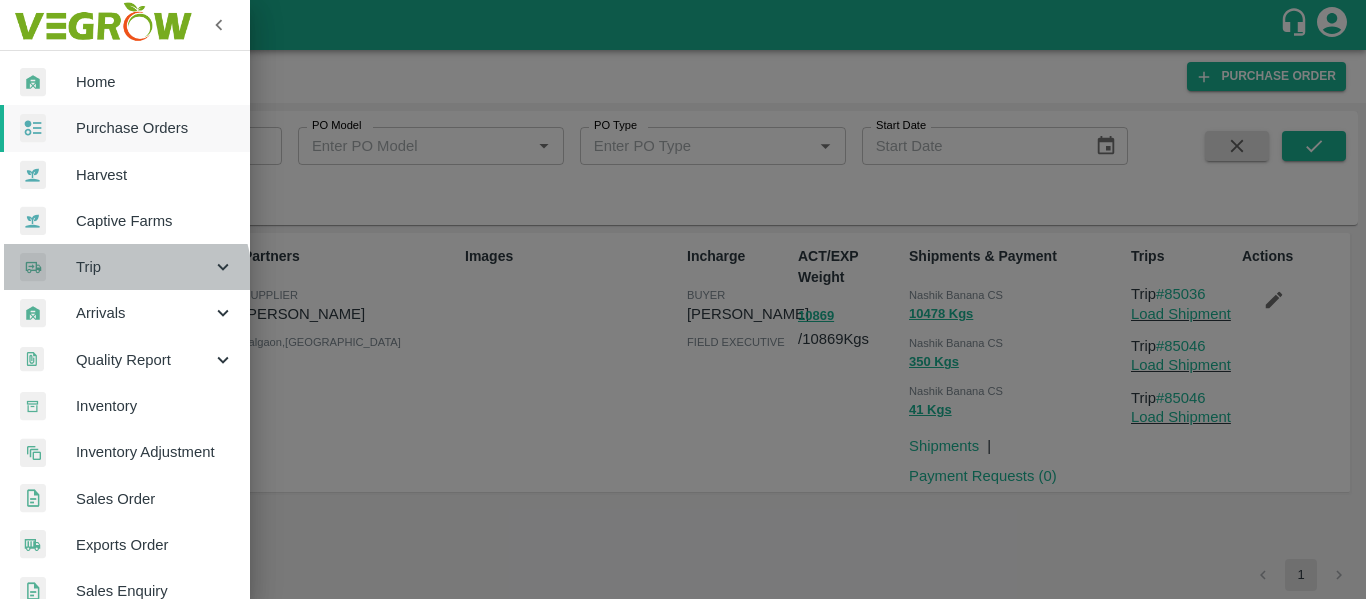 click on "Trip" at bounding box center (125, 267) 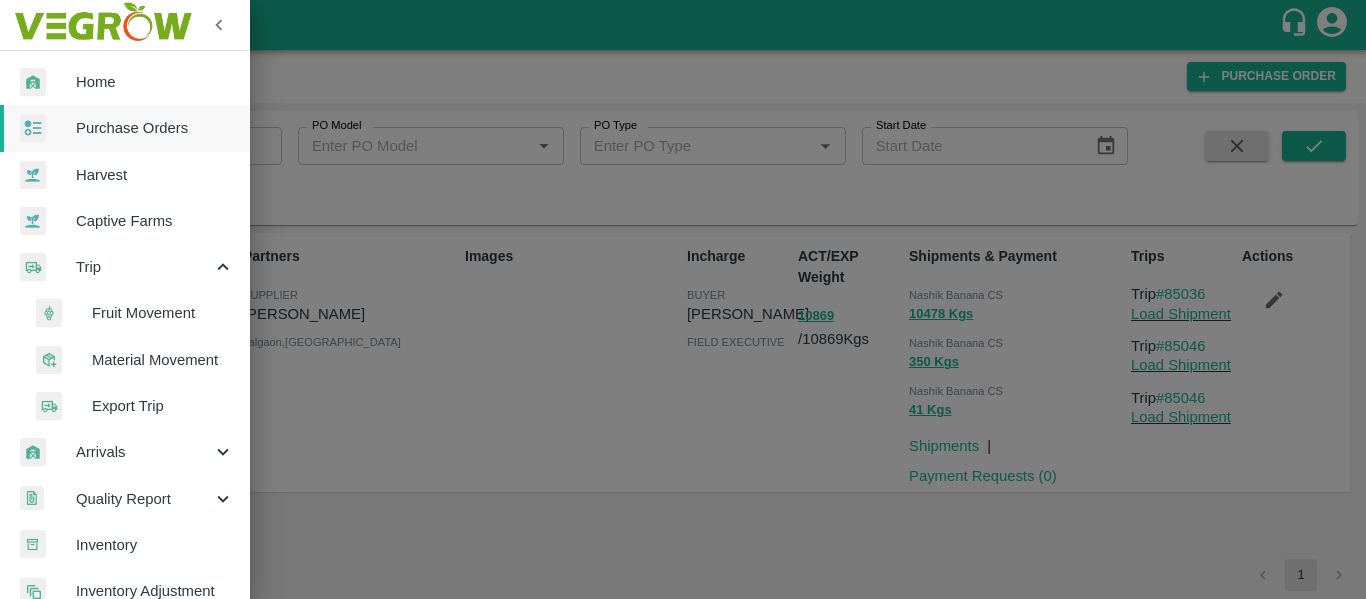 click on "Fruit Movement" at bounding box center [163, 313] 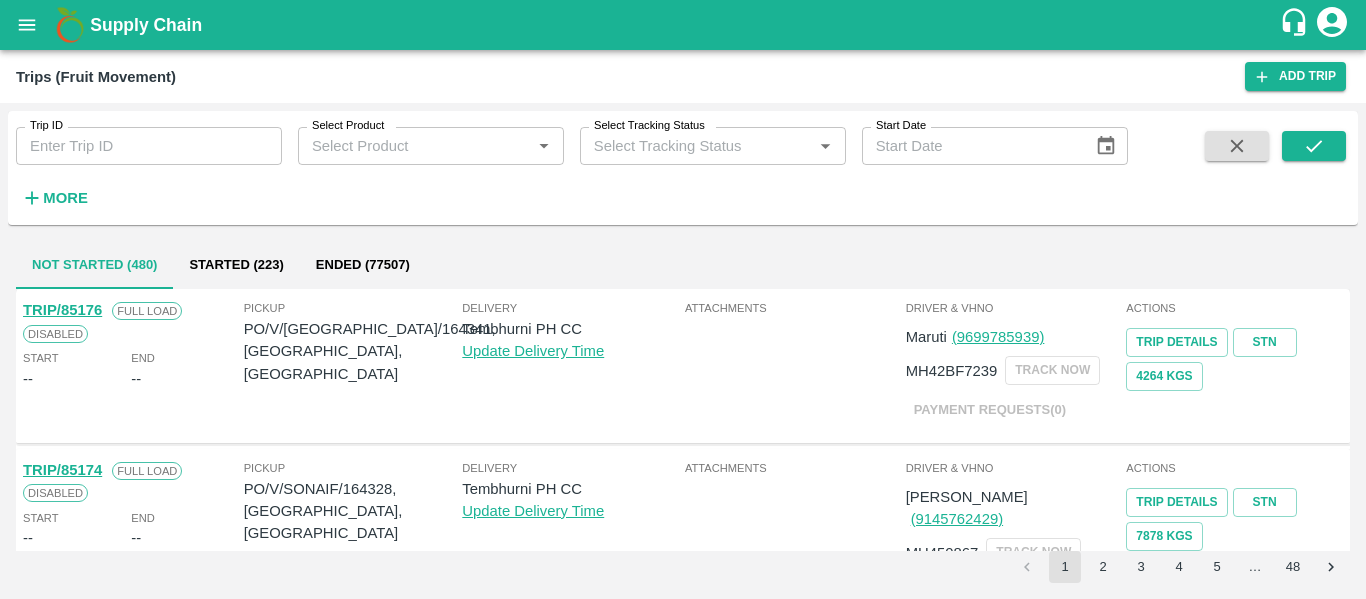 click on "Trip ID" at bounding box center [149, 146] 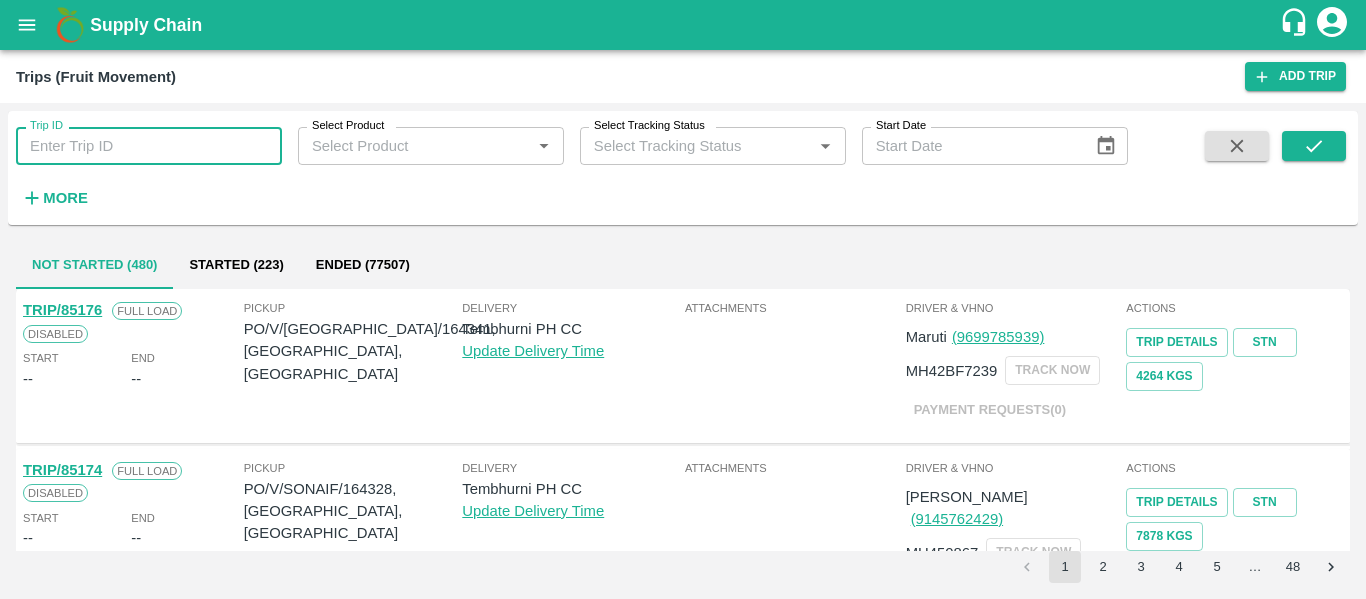 paste on "85046" 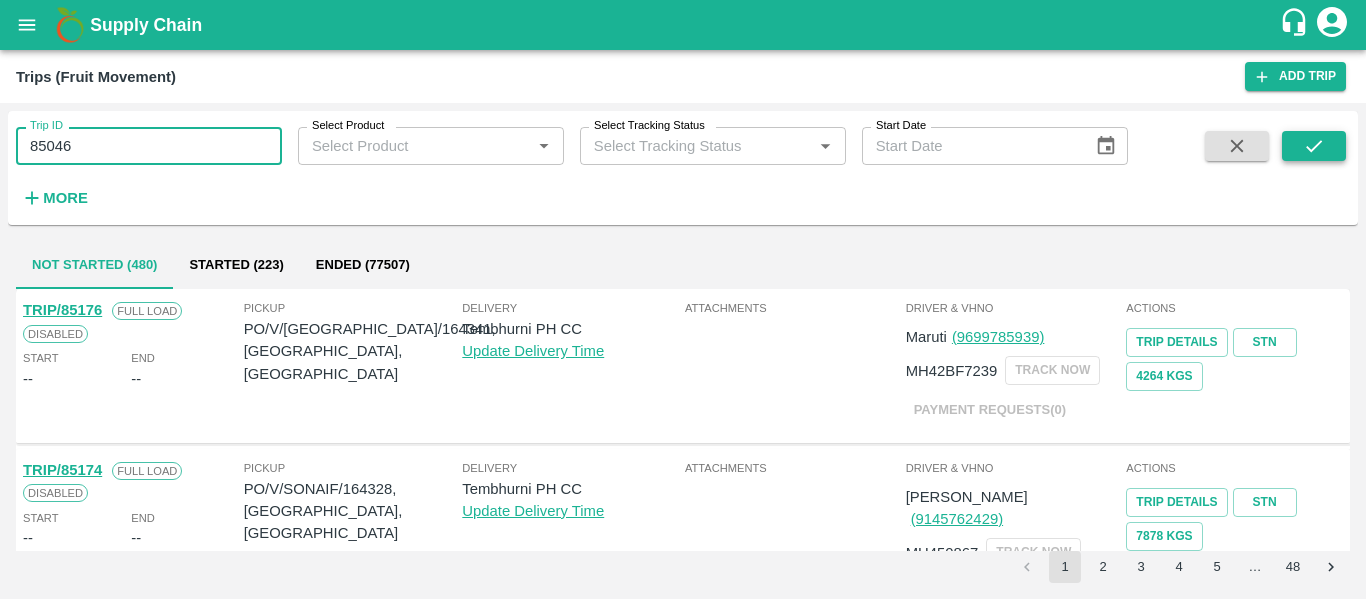 type on "85046" 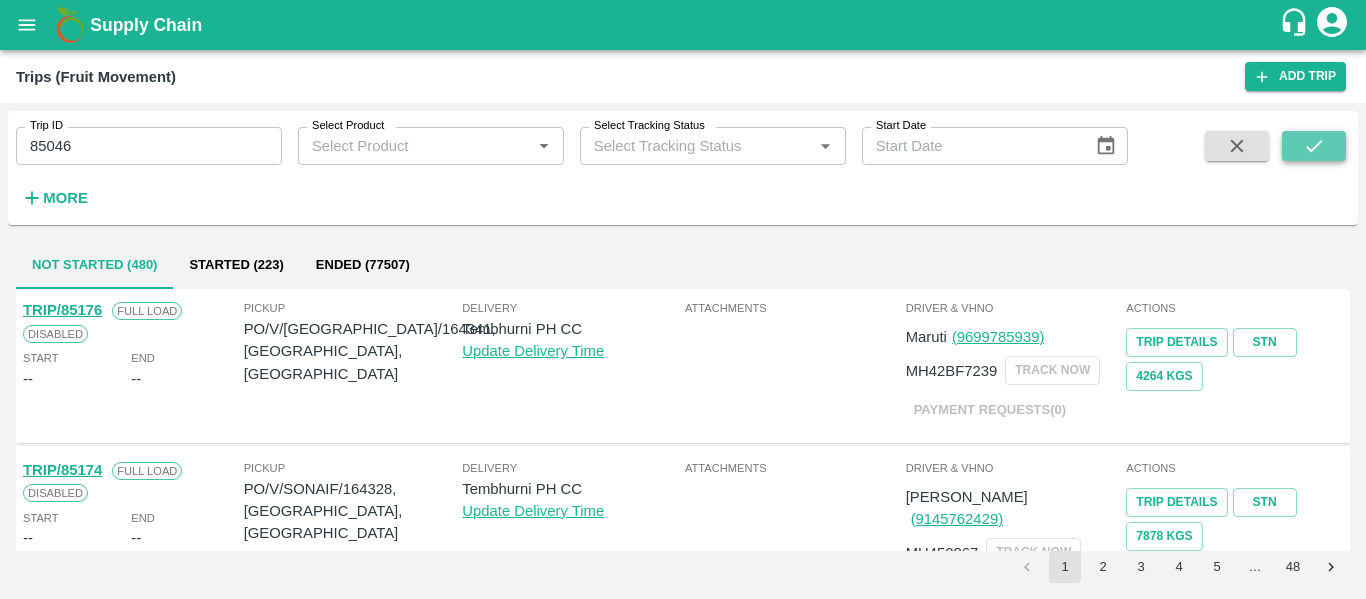 click at bounding box center [1314, 146] 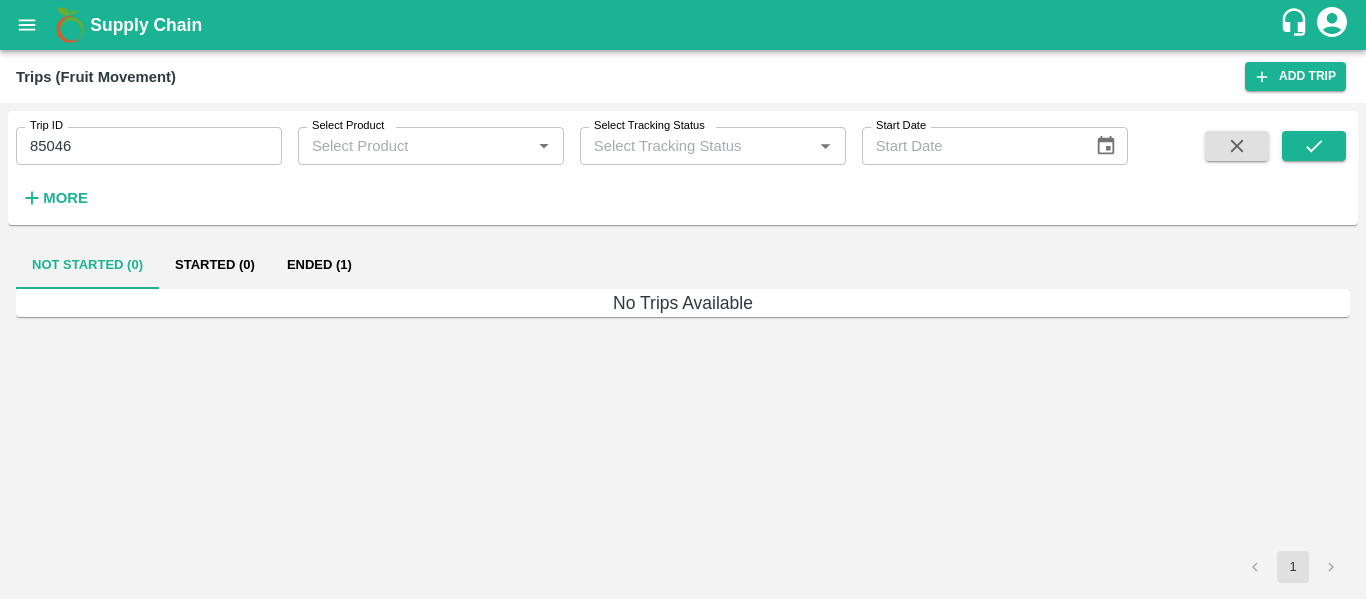 click on "Not Started (0) Started (0) Ended (1) No Trips Available 1" at bounding box center (683, 412) 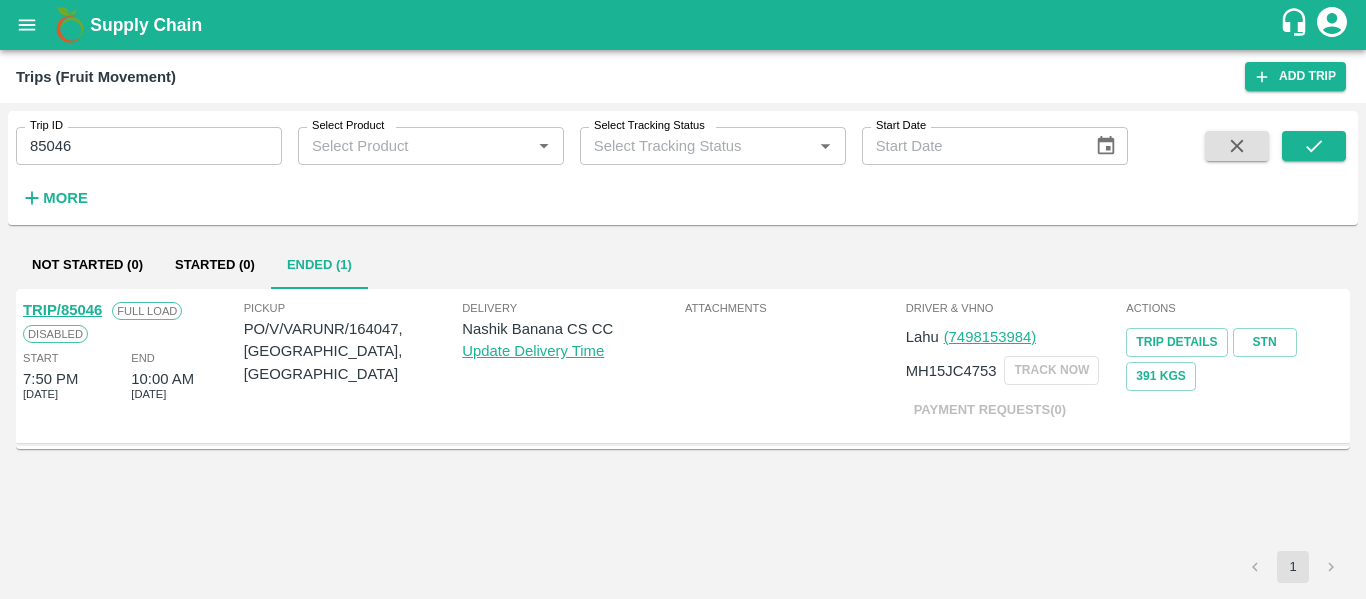 click on "TRIP/85046" at bounding box center [62, 310] 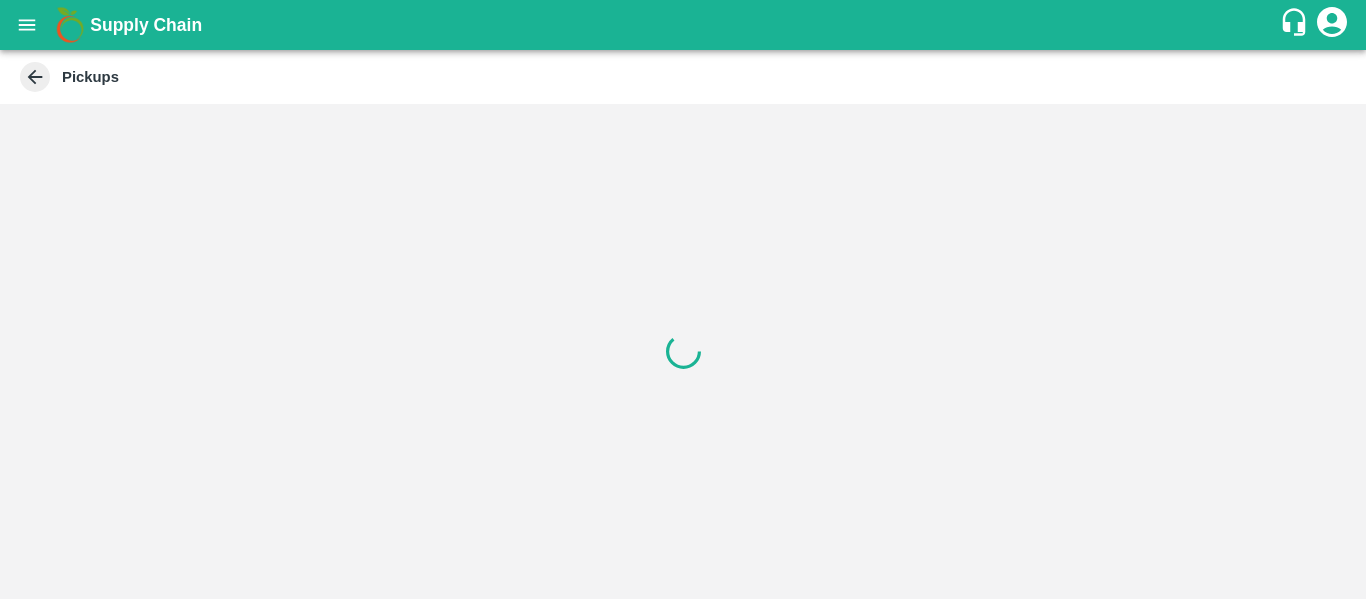 scroll, scrollTop: 0, scrollLeft: 0, axis: both 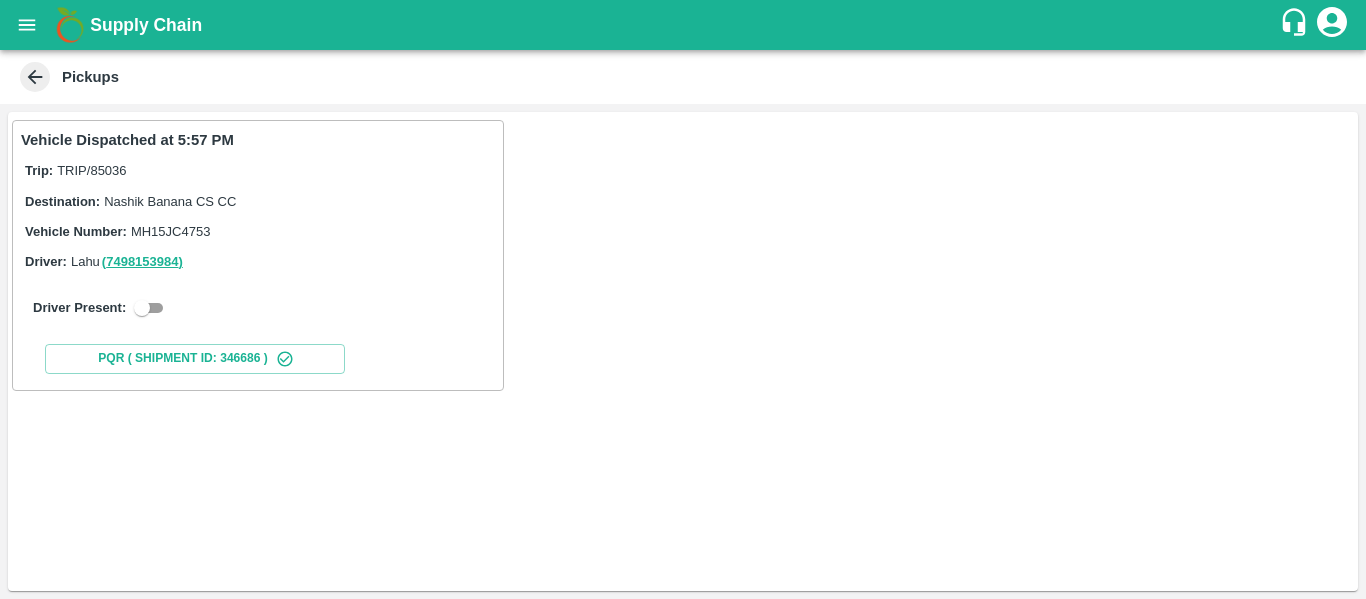 click at bounding box center (142, 308) 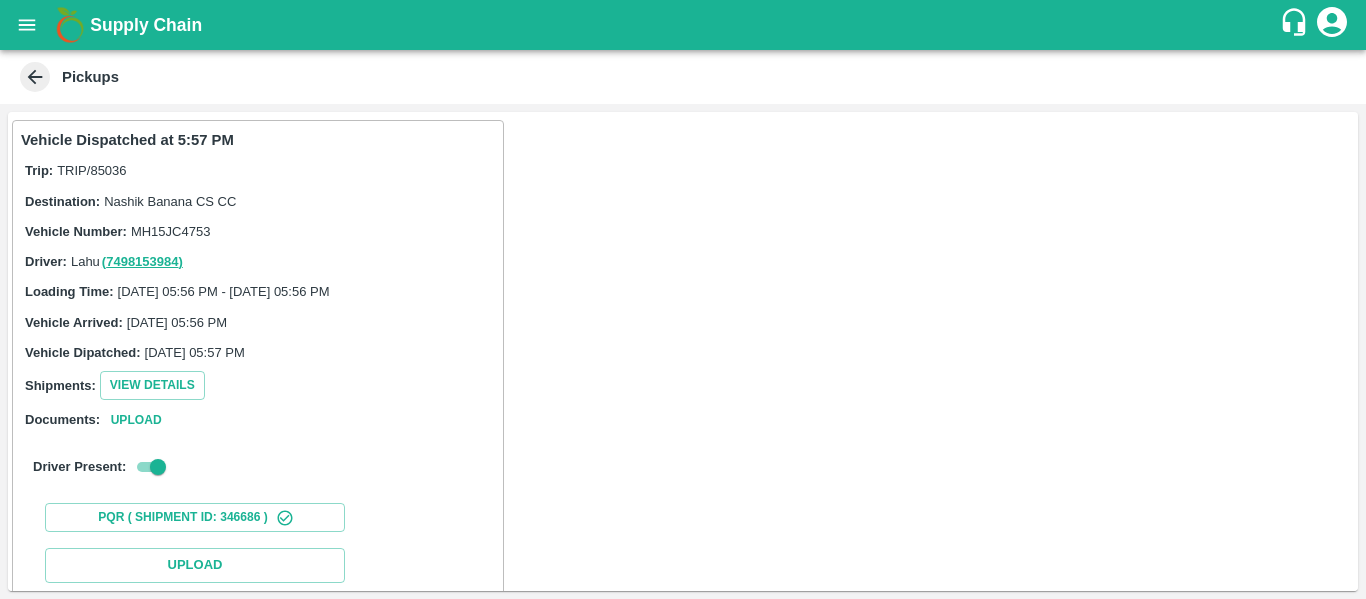 scroll, scrollTop: 293, scrollLeft: 0, axis: vertical 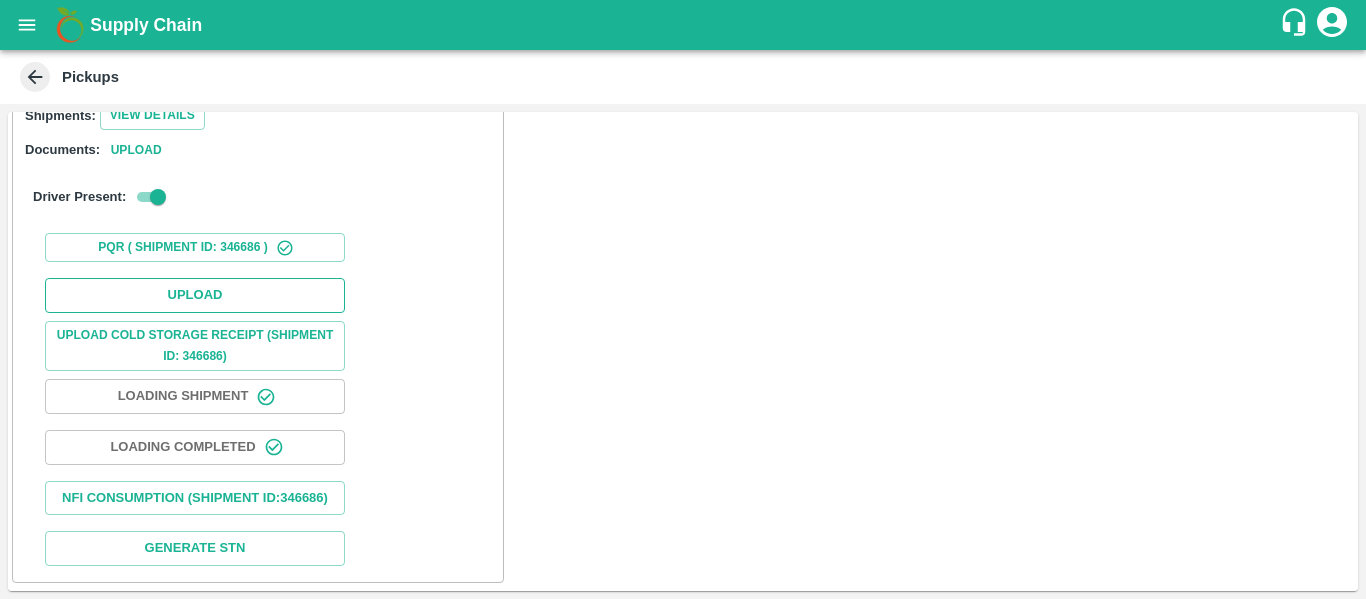 click on "Upload" at bounding box center (195, 295) 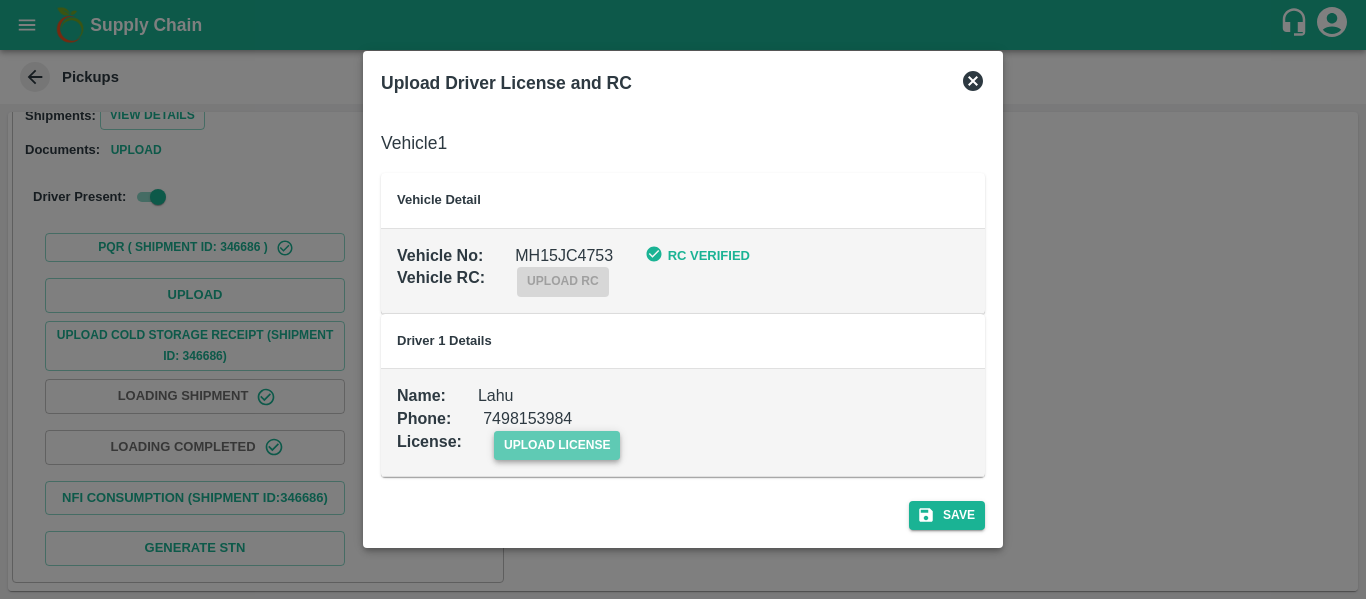 click on "upload license" at bounding box center [557, 445] 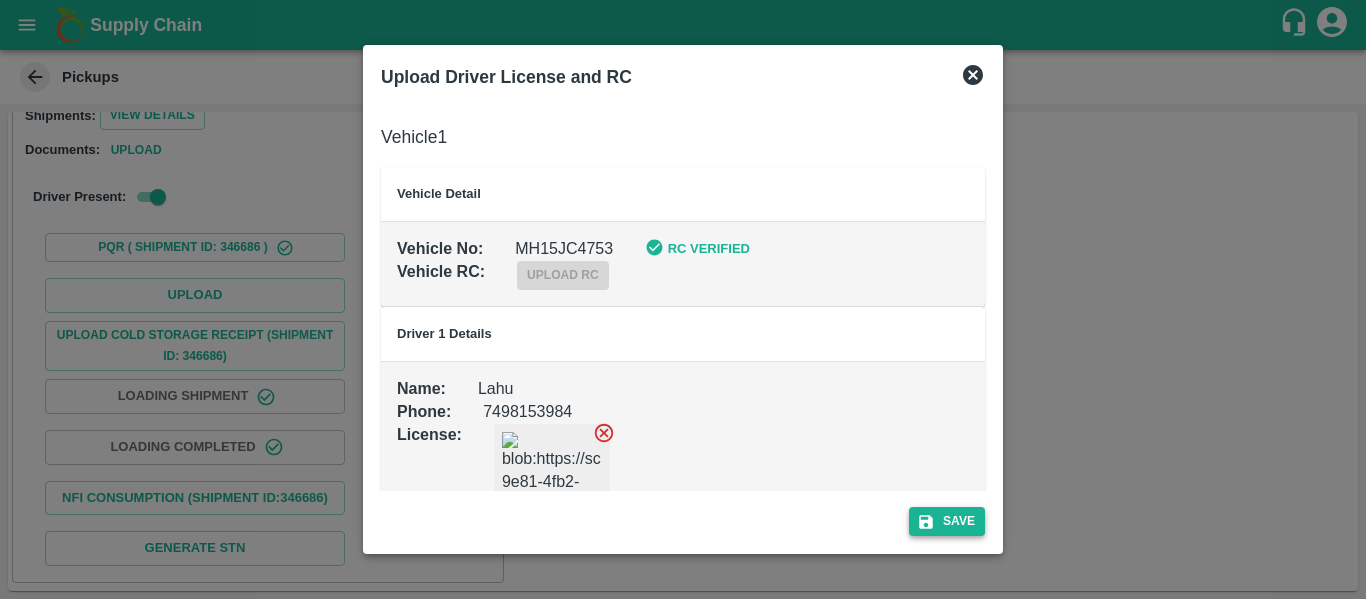 click on "Save" at bounding box center [947, 521] 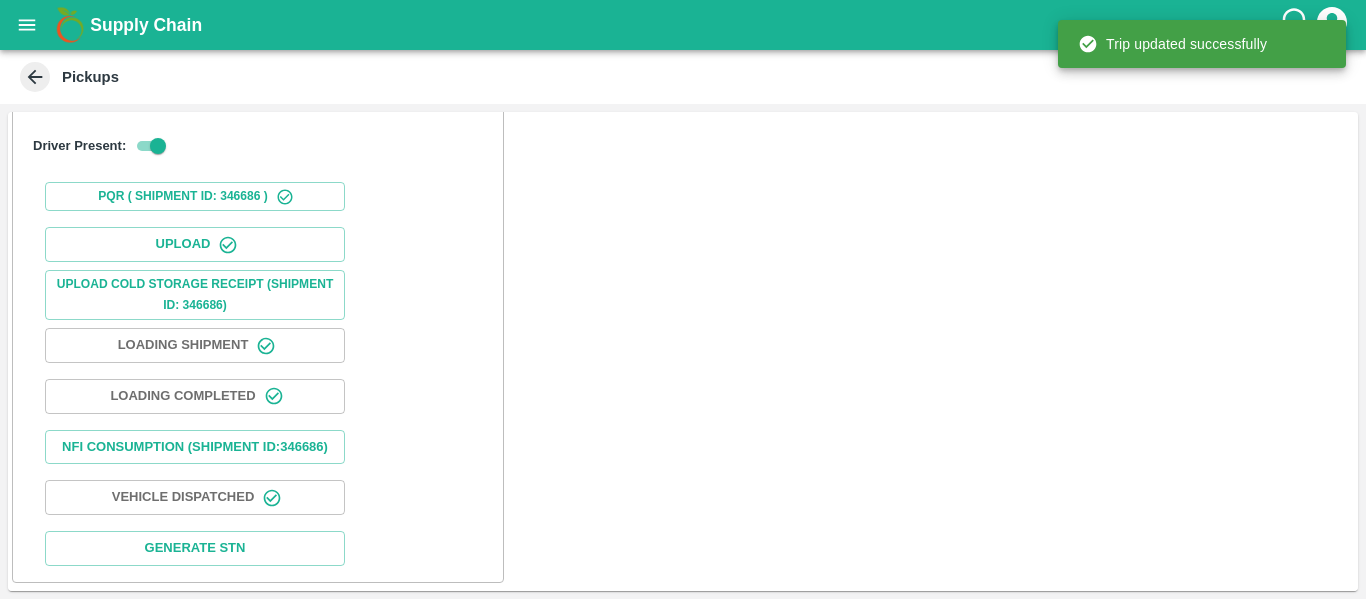 scroll, scrollTop: 342, scrollLeft: 0, axis: vertical 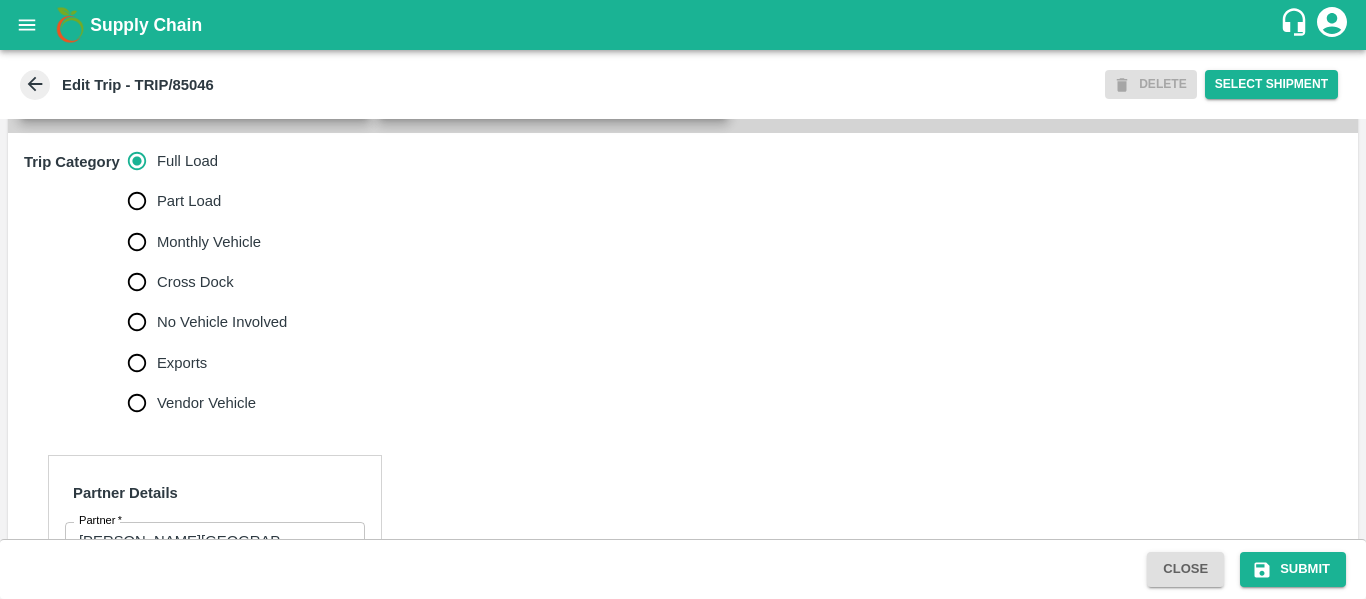 click on "No Vehicle Involved" at bounding box center (222, 322) 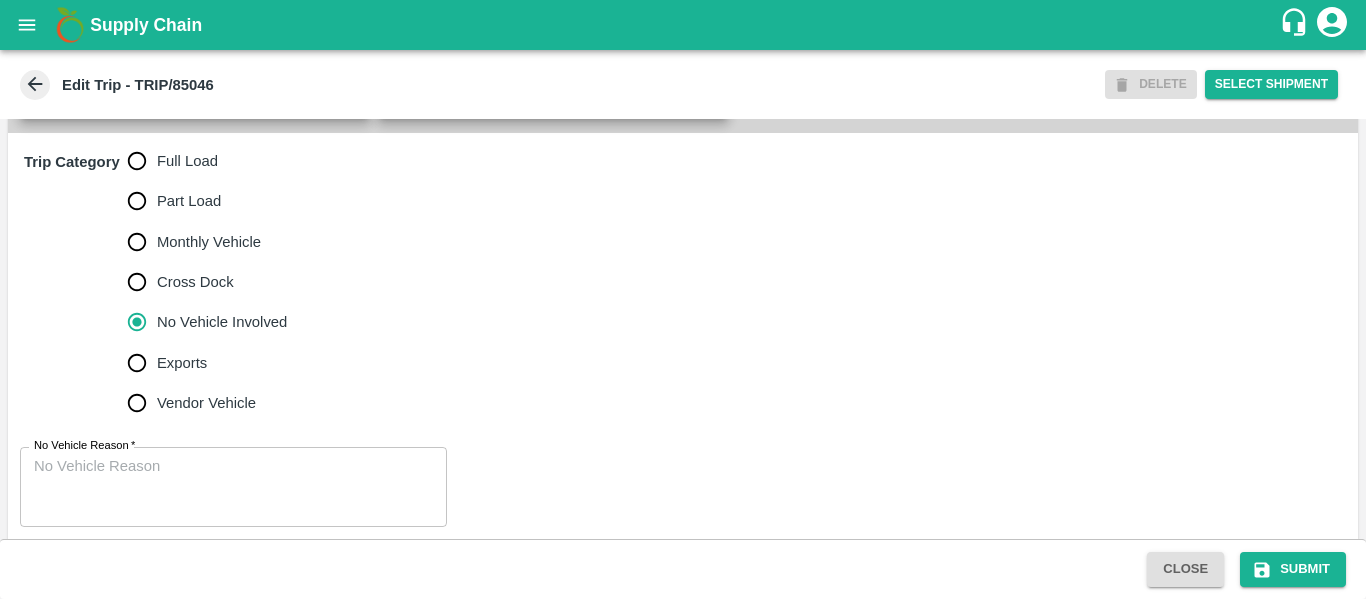 click on "No Vehicle Reason   *" at bounding box center (233, 487) 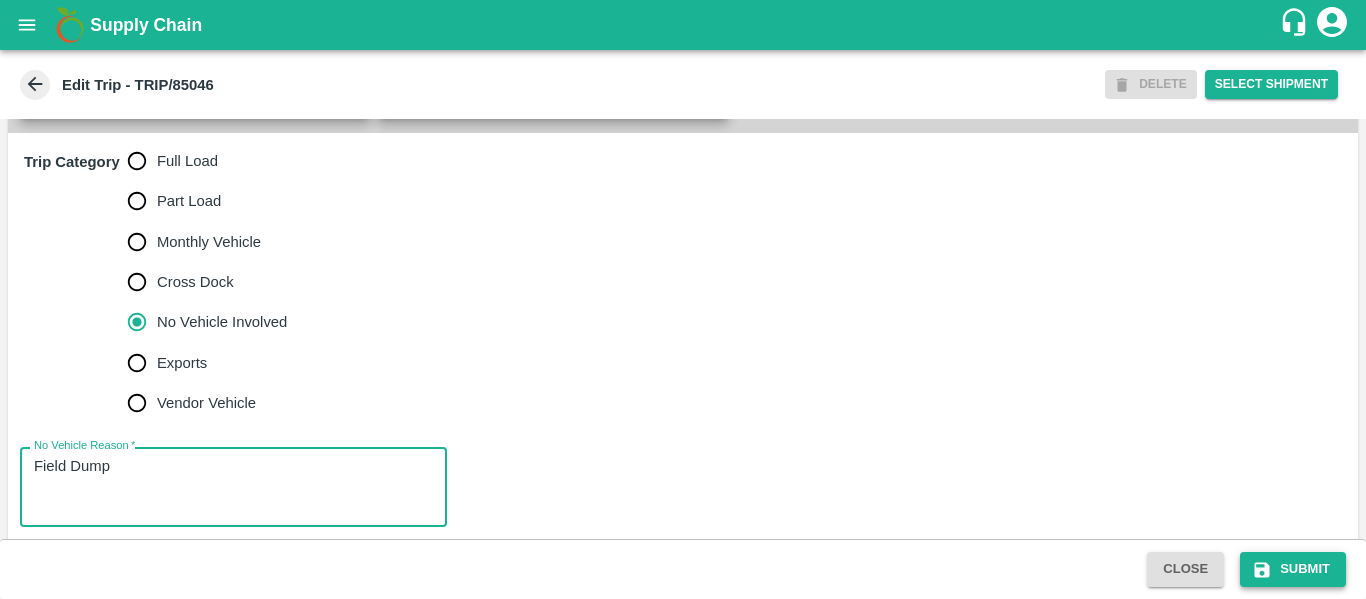 type on "Field Dump" 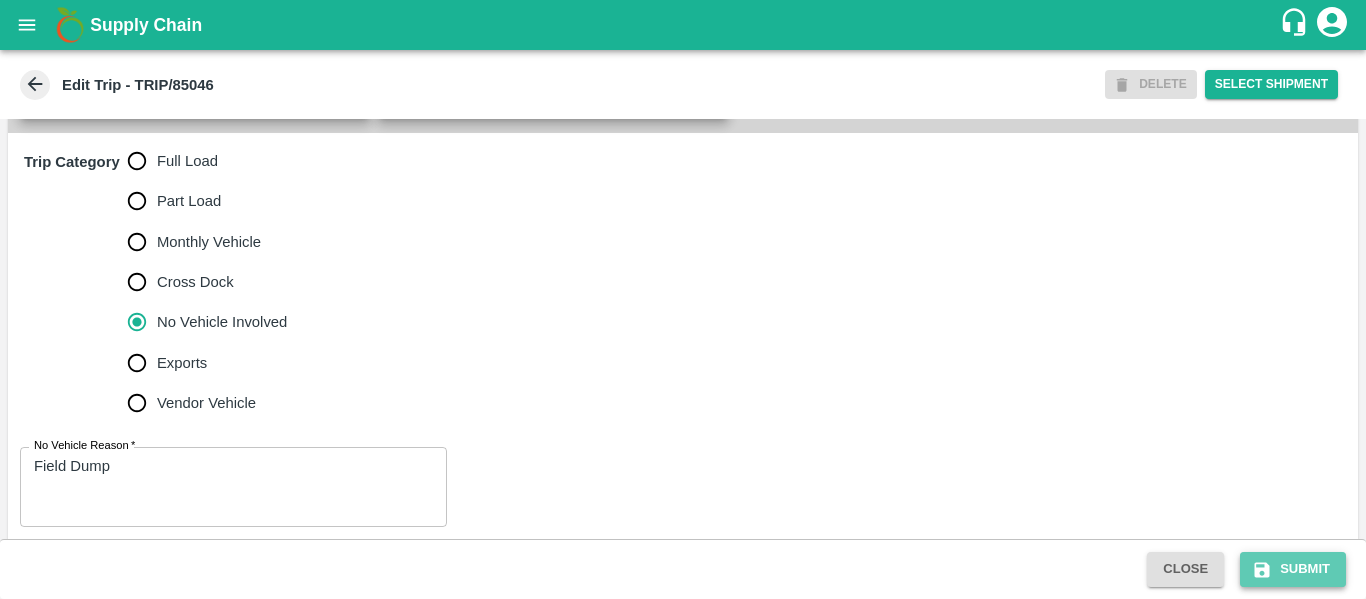 click on "Submit" at bounding box center [1293, 569] 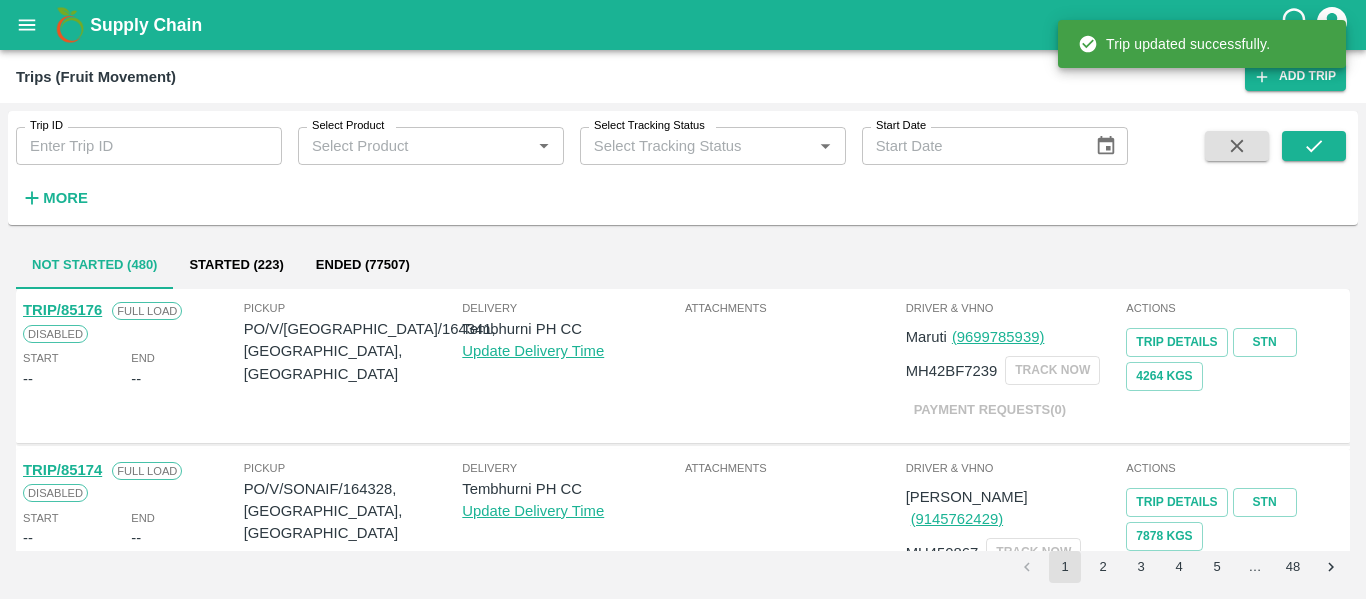 click on "Trip ID" at bounding box center (149, 146) 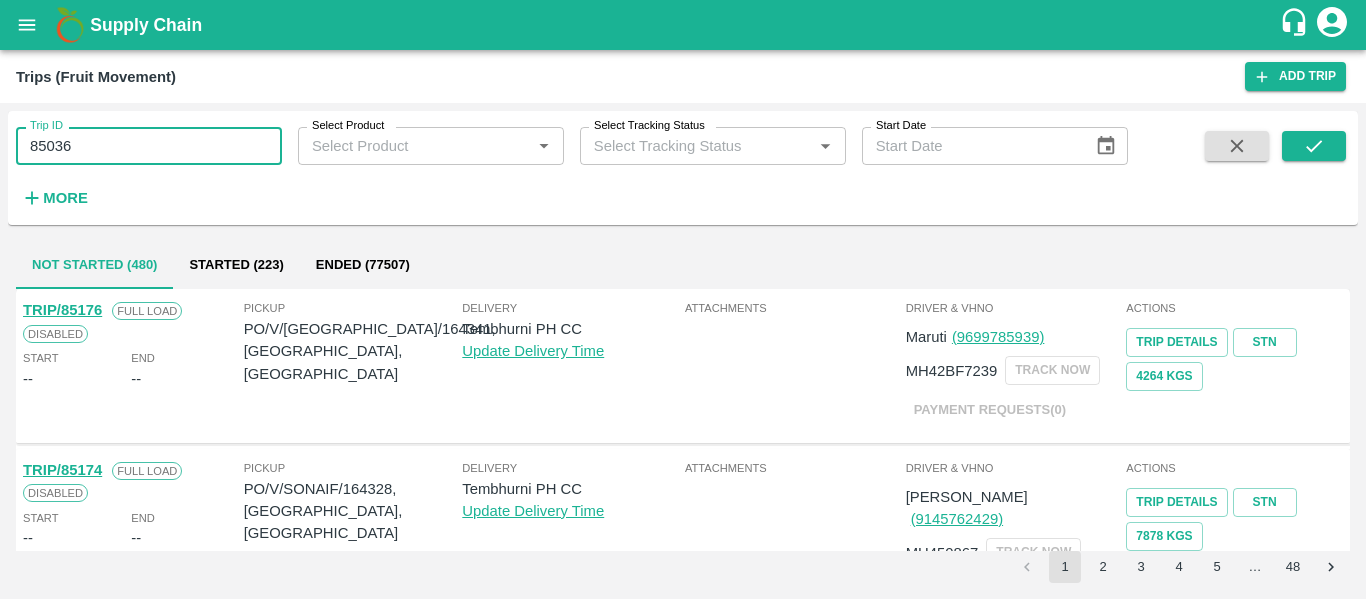 type on "85036" 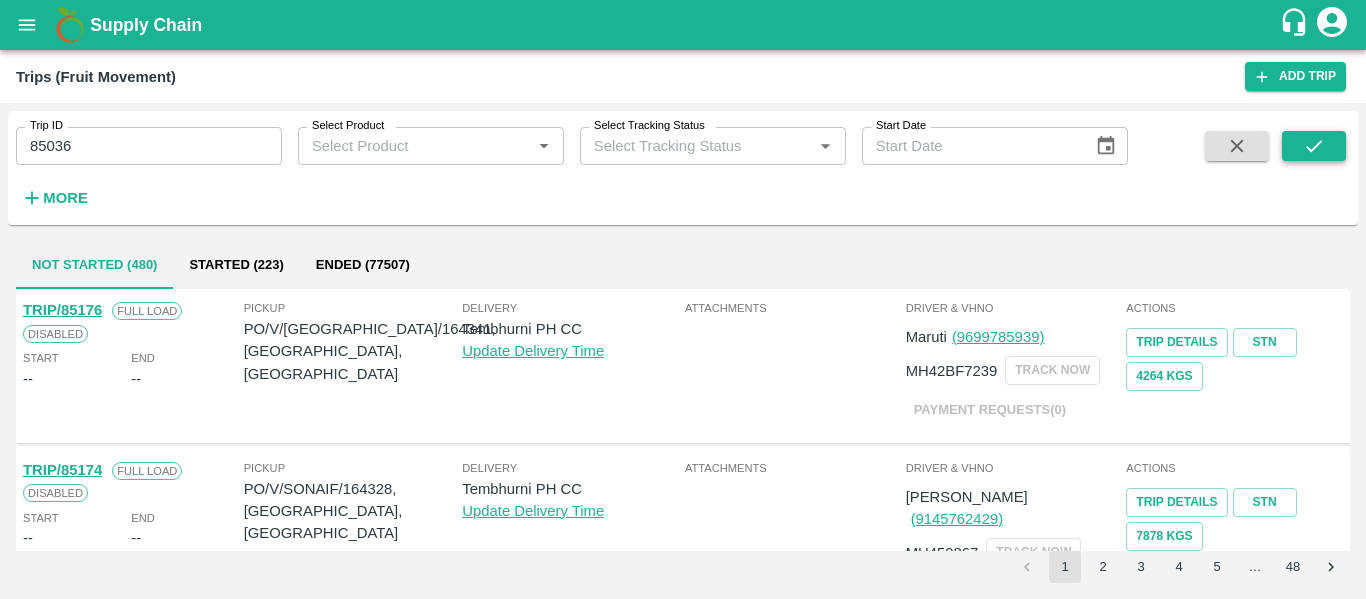 click 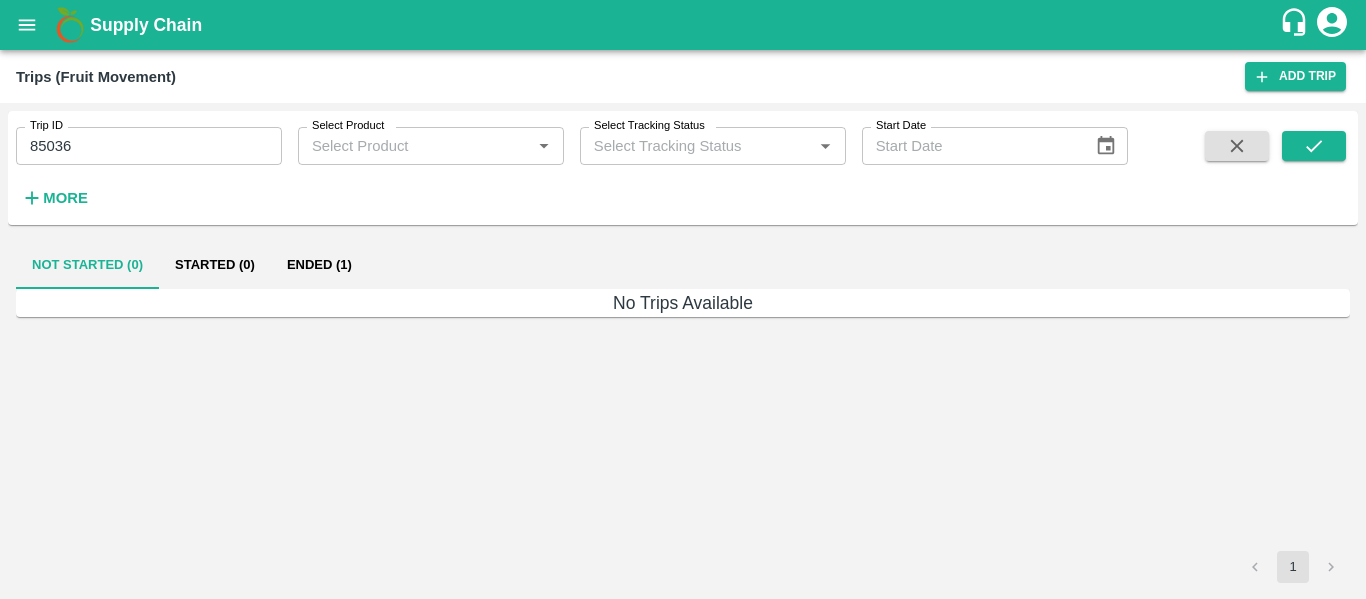 click on "Ended (1)" at bounding box center (319, 265) 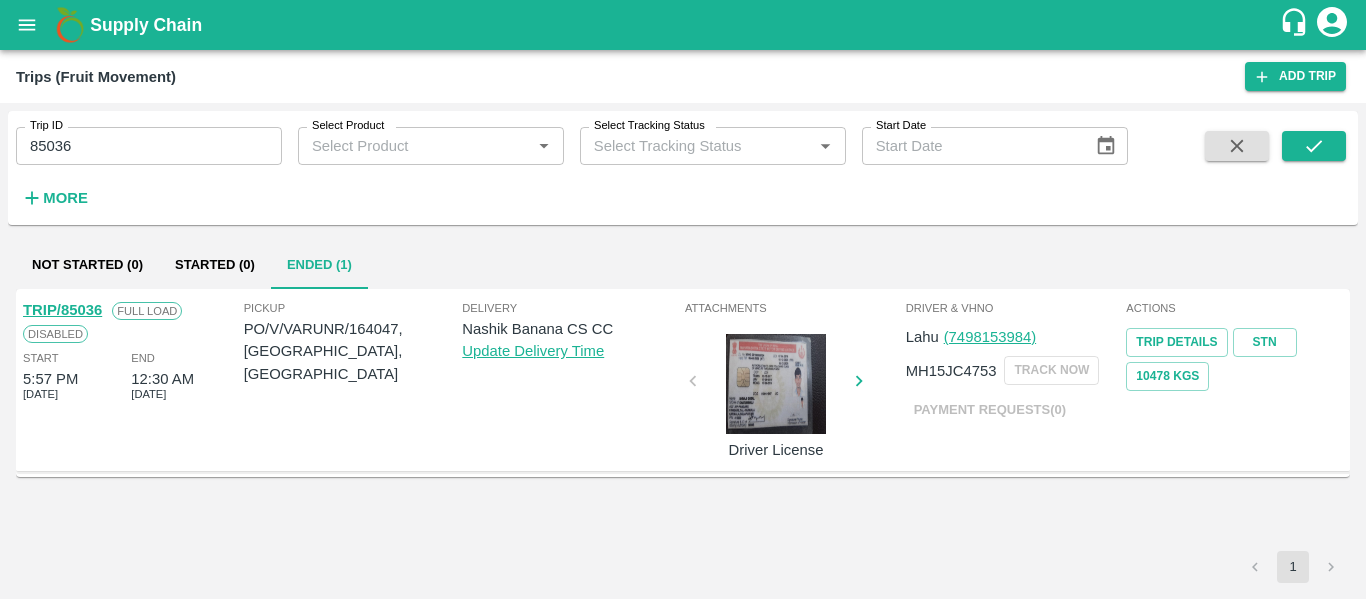 click on "TRIP/85036" at bounding box center [62, 310] 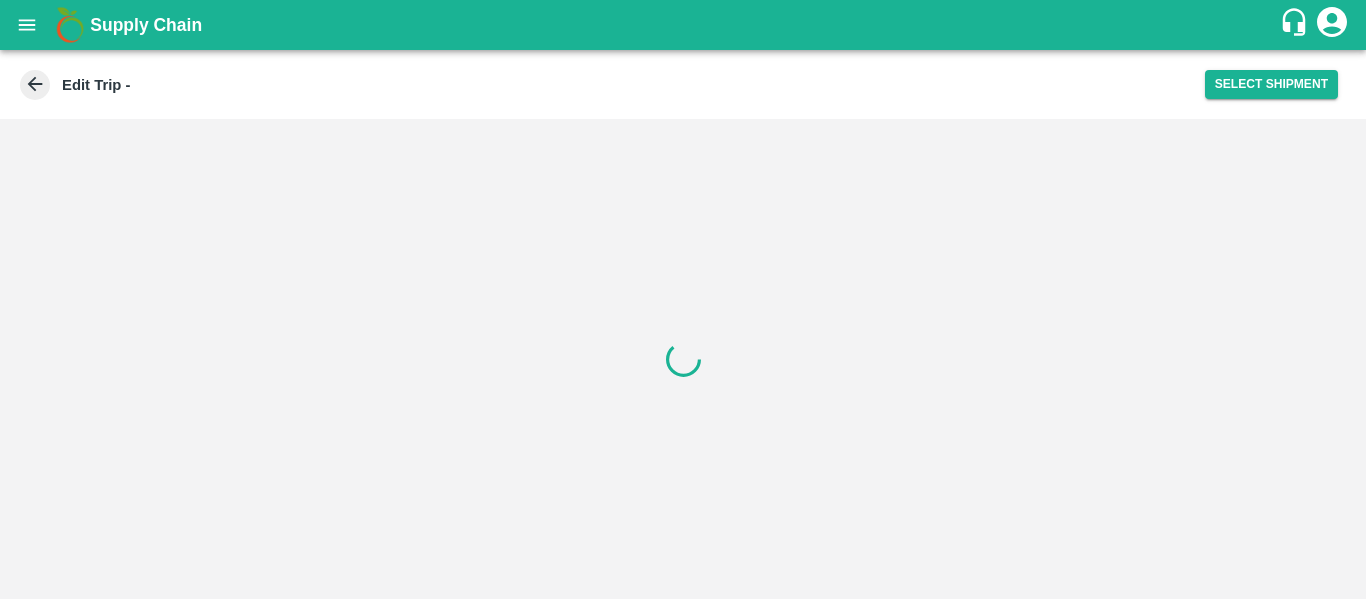 scroll, scrollTop: 0, scrollLeft: 0, axis: both 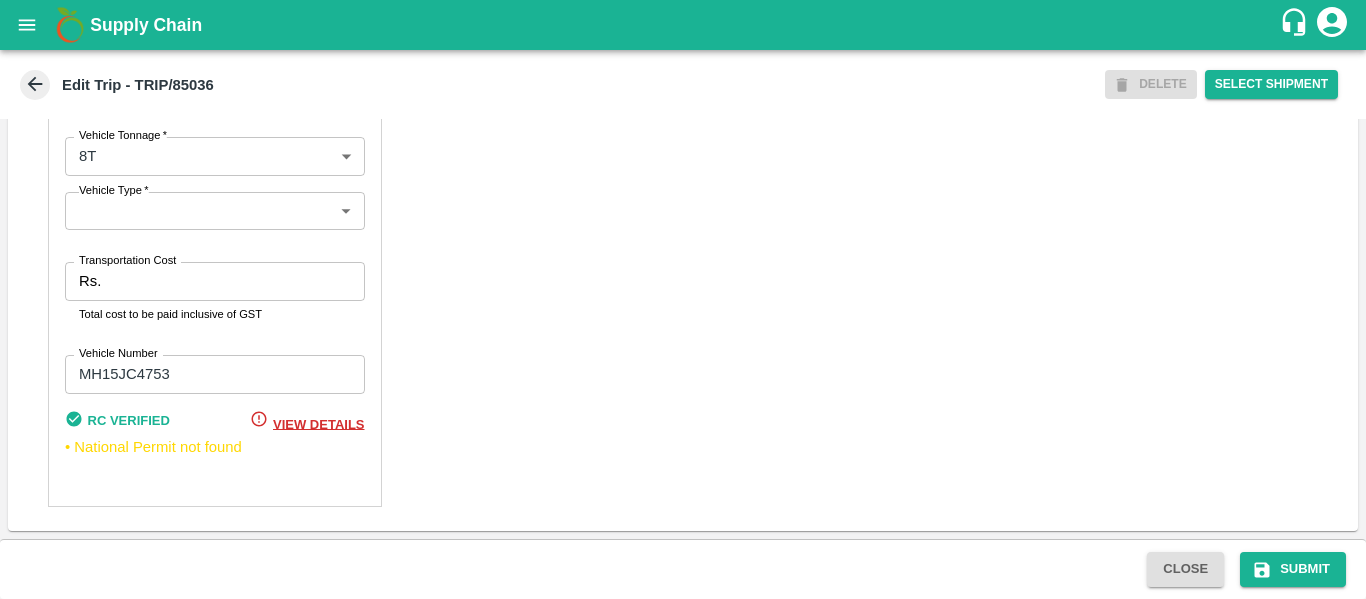 click on "Transportation Cost" at bounding box center (236, 281) 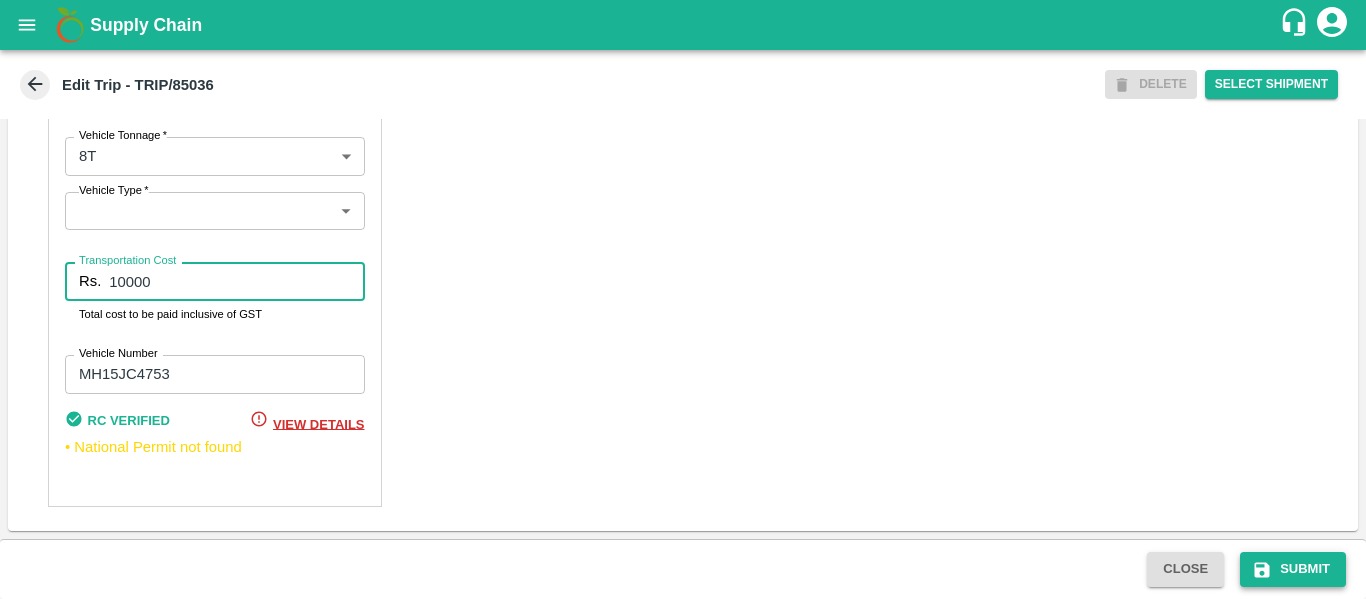 type on "10000" 